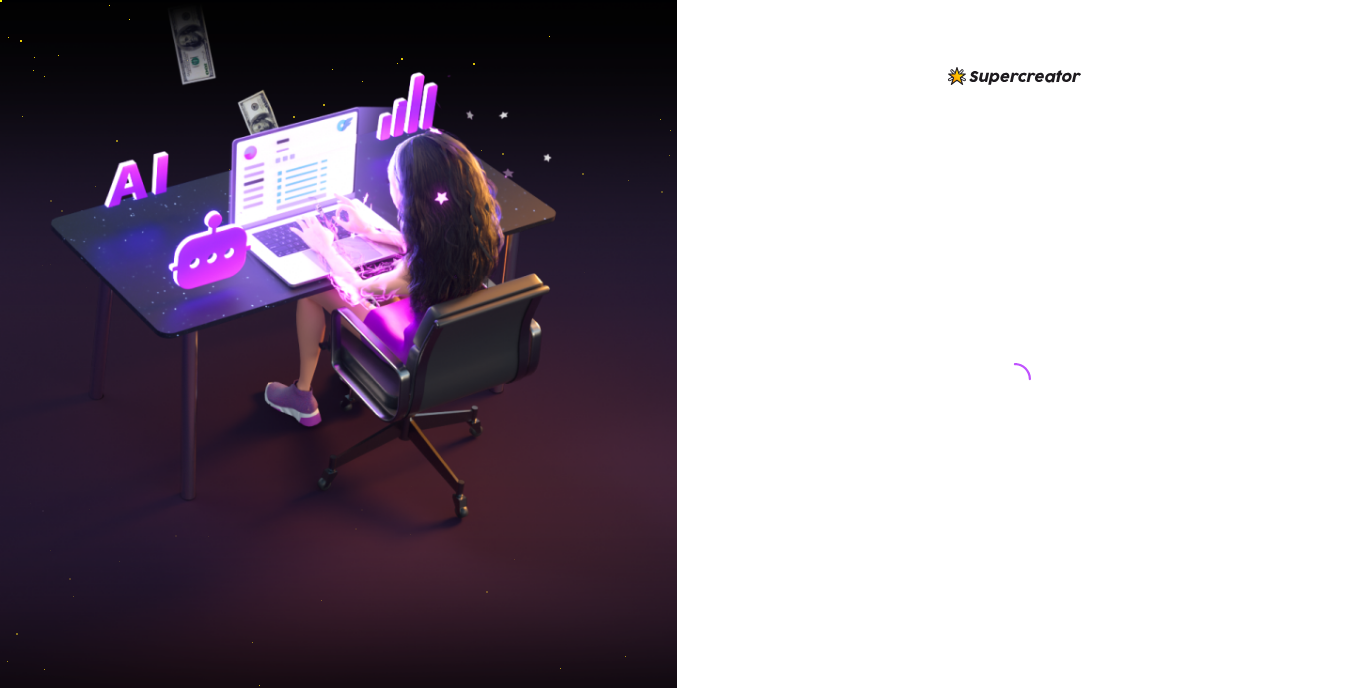 scroll, scrollTop: 0, scrollLeft: 0, axis: both 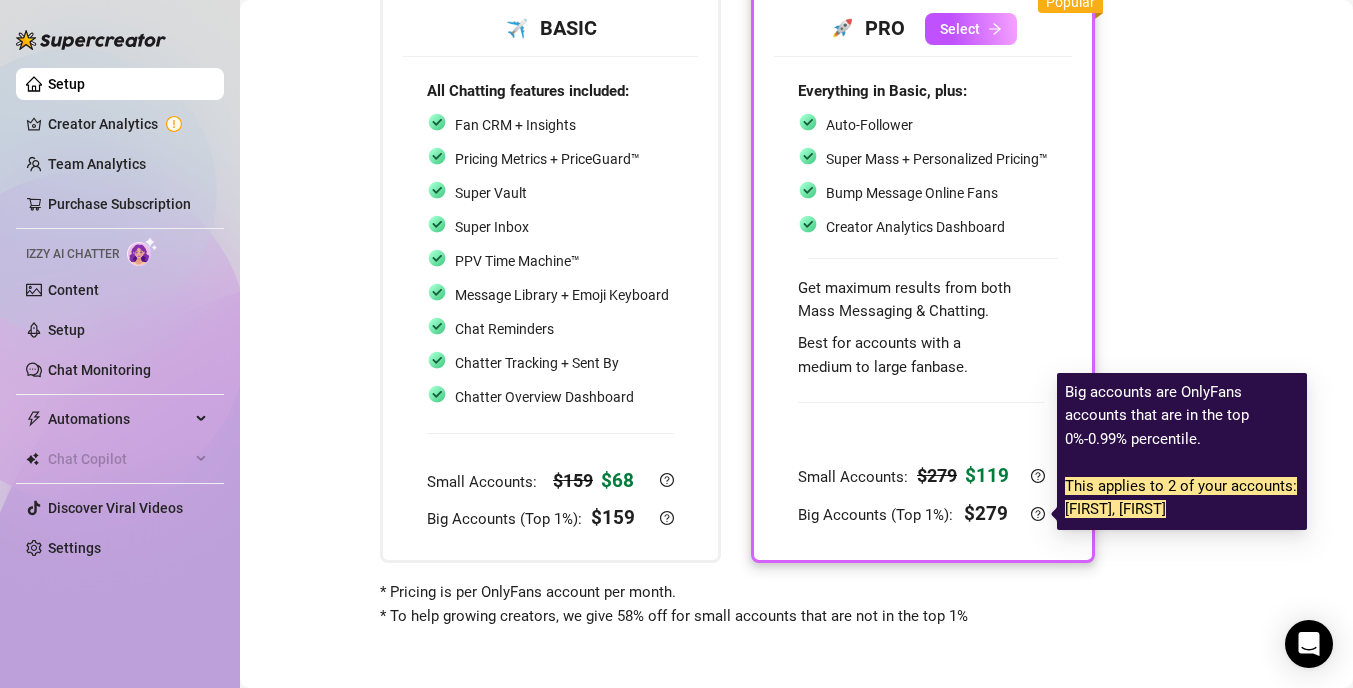 click 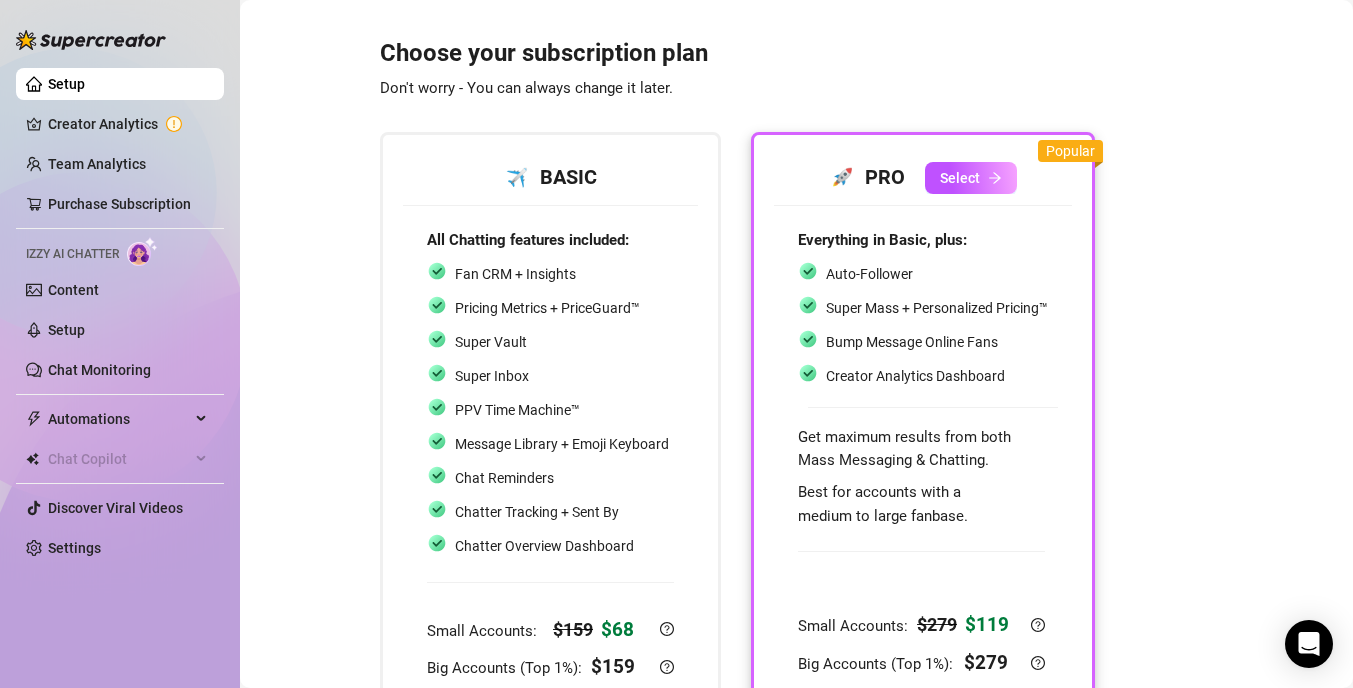 scroll, scrollTop: 149, scrollLeft: 0, axis: vertical 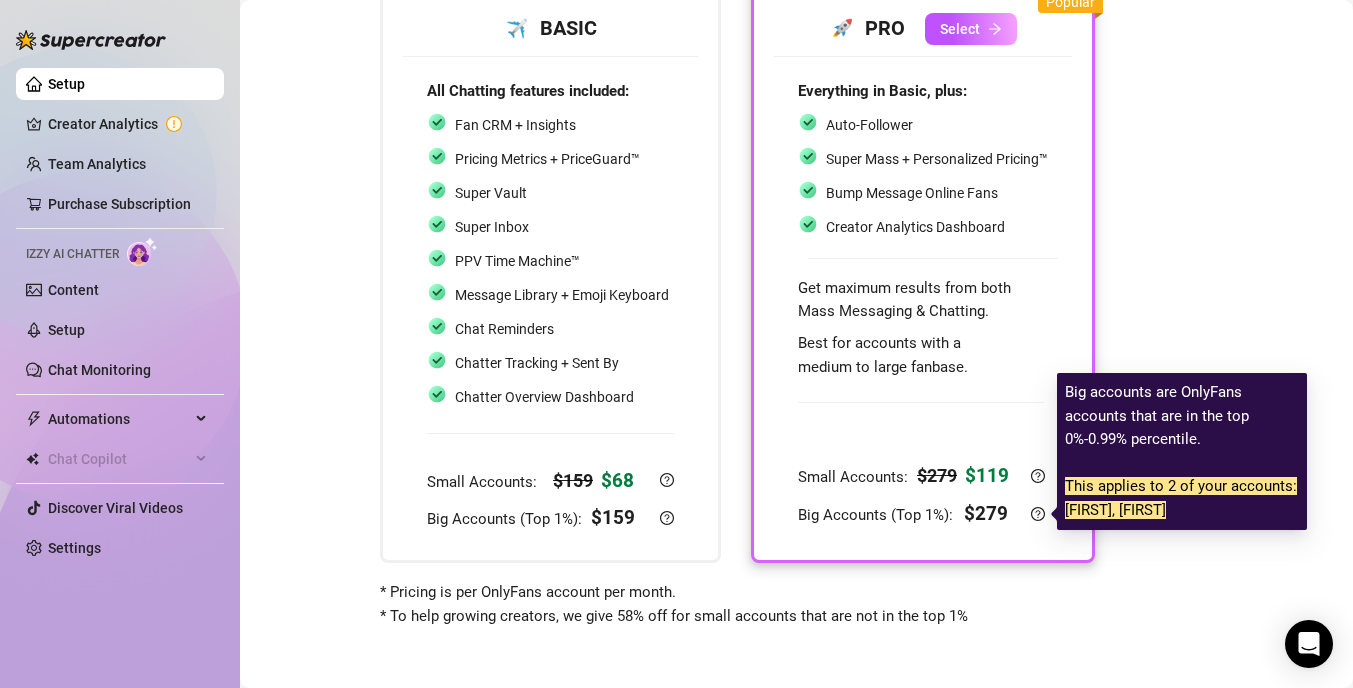 click 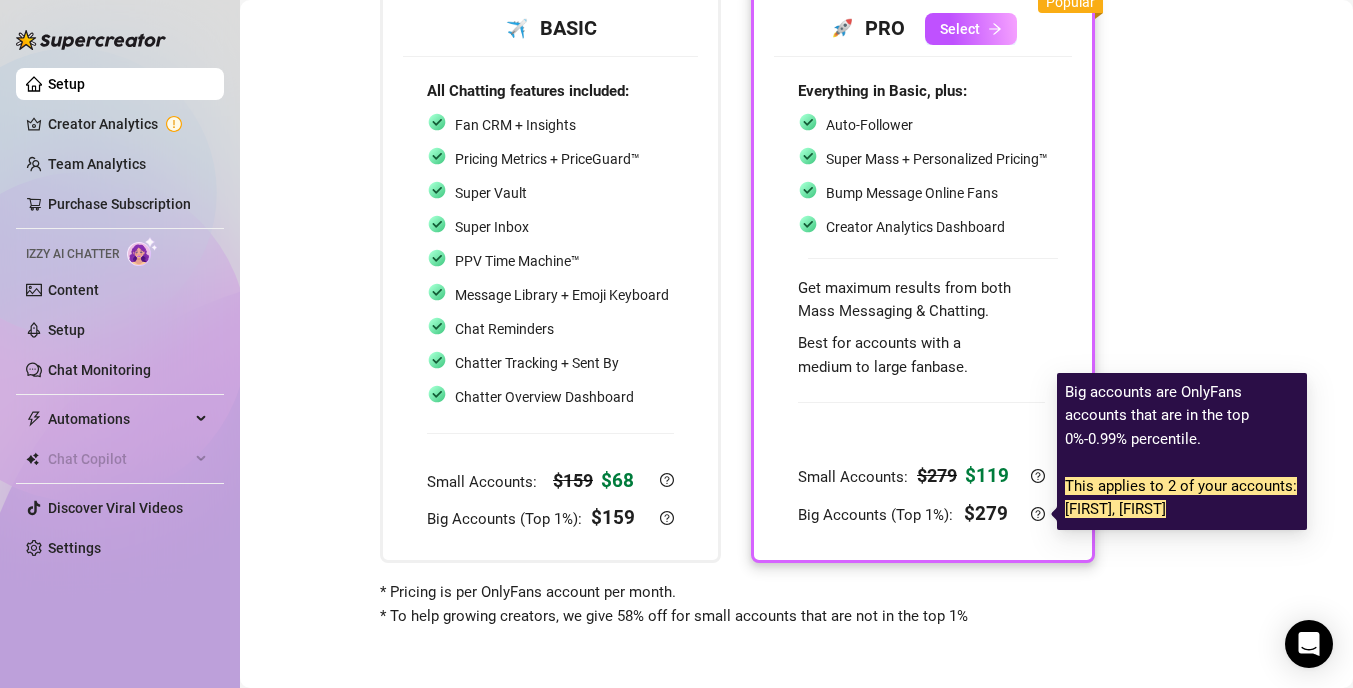 click on "Big Accounts (Top 1%):" at bounding box center (877, 515) 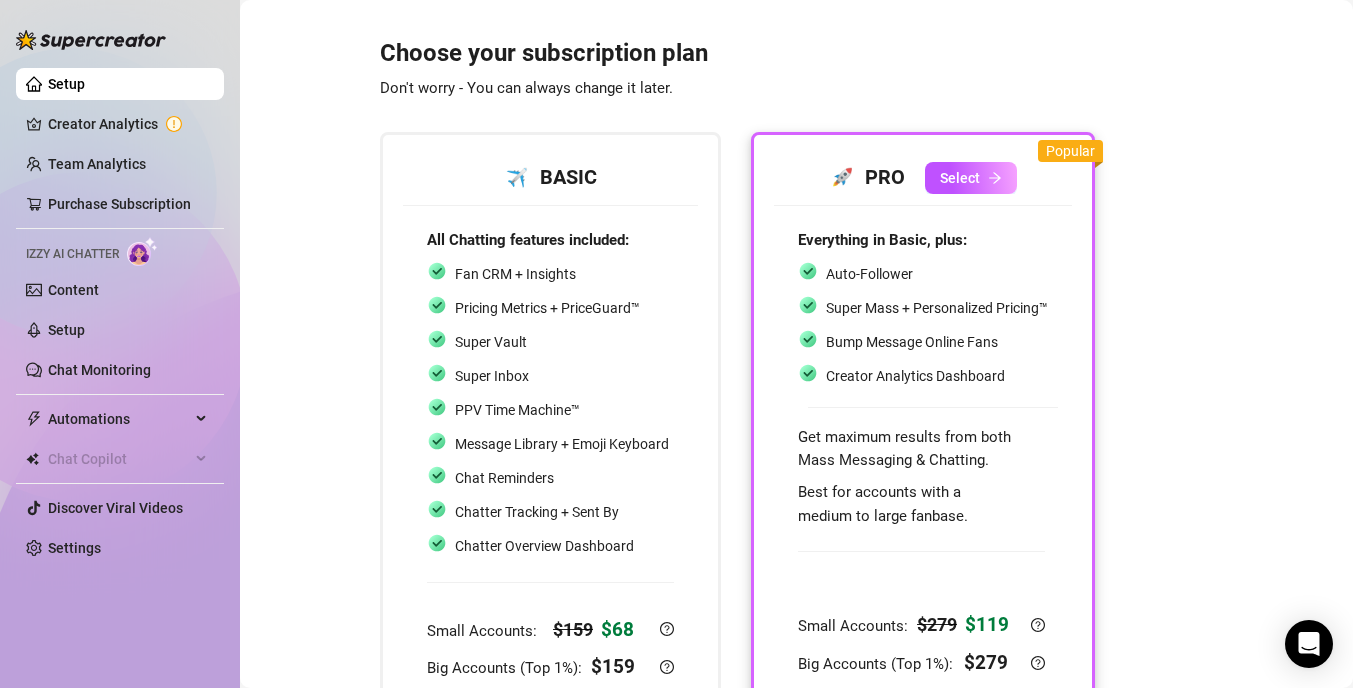 scroll, scrollTop: 149, scrollLeft: 0, axis: vertical 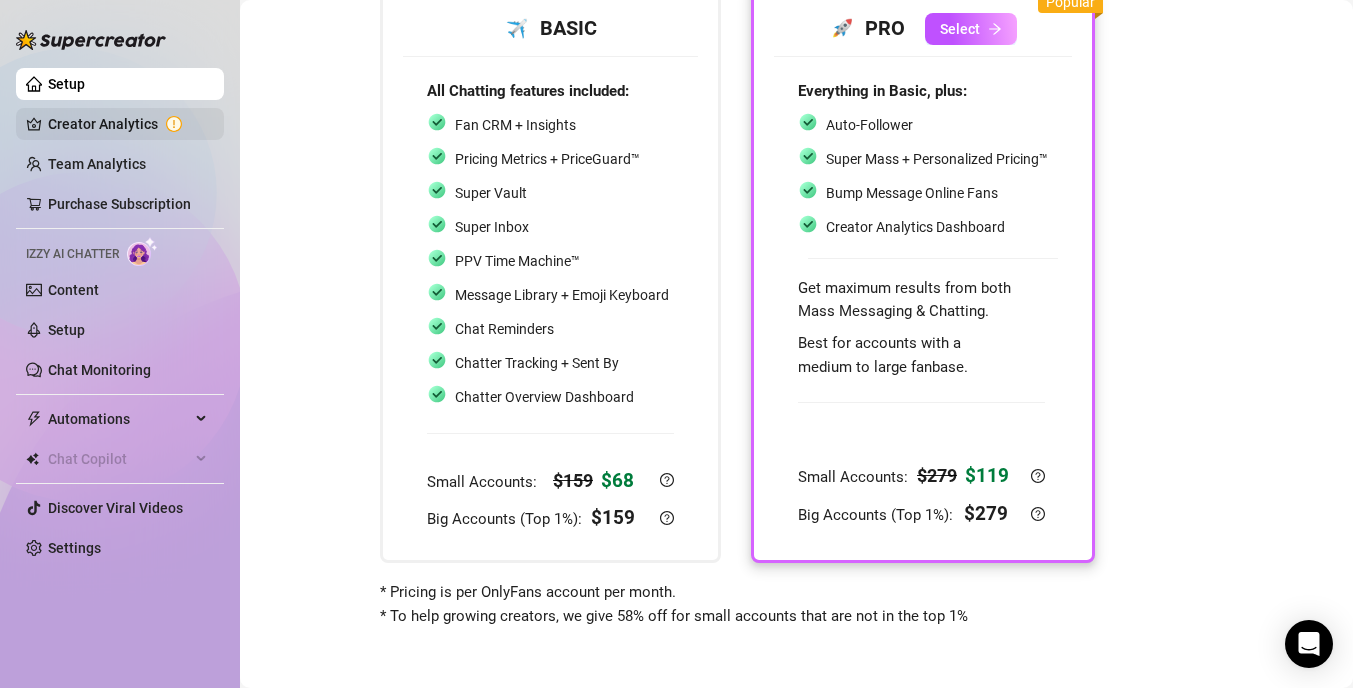 click on "Creator Analytics" at bounding box center (128, 124) 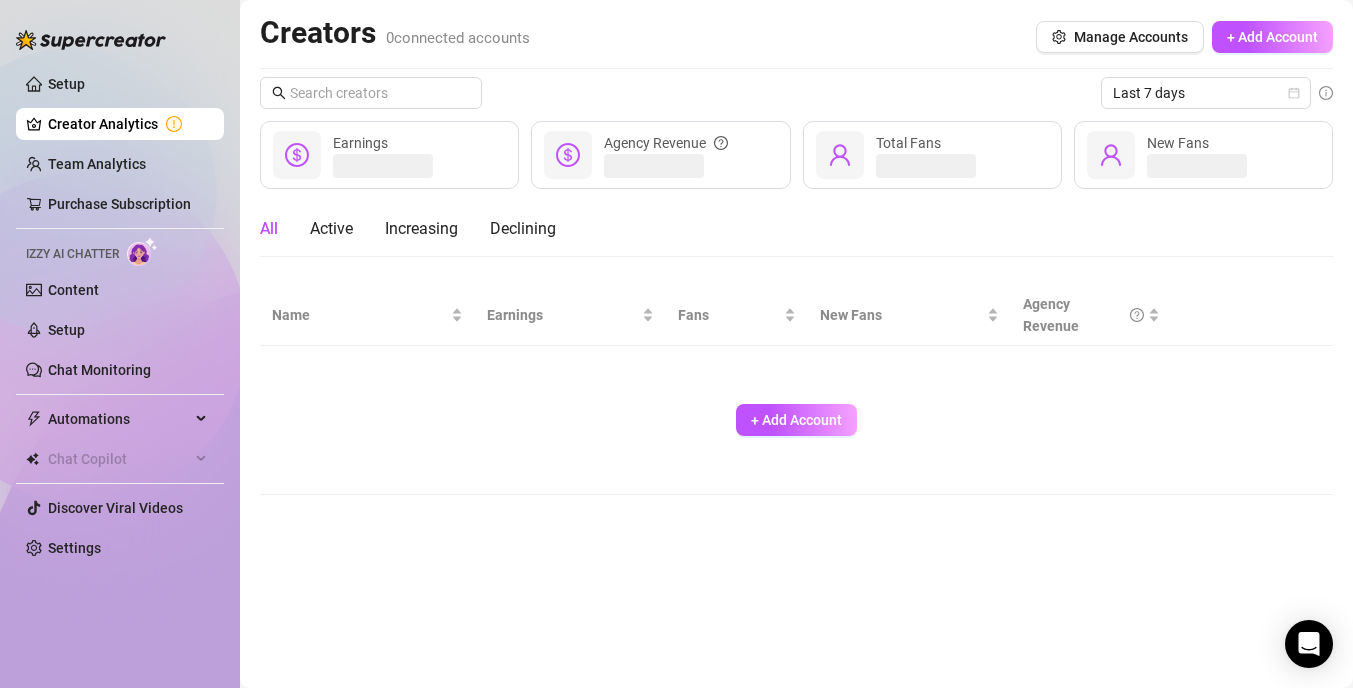 scroll, scrollTop: 0, scrollLeft: 0, axis: both 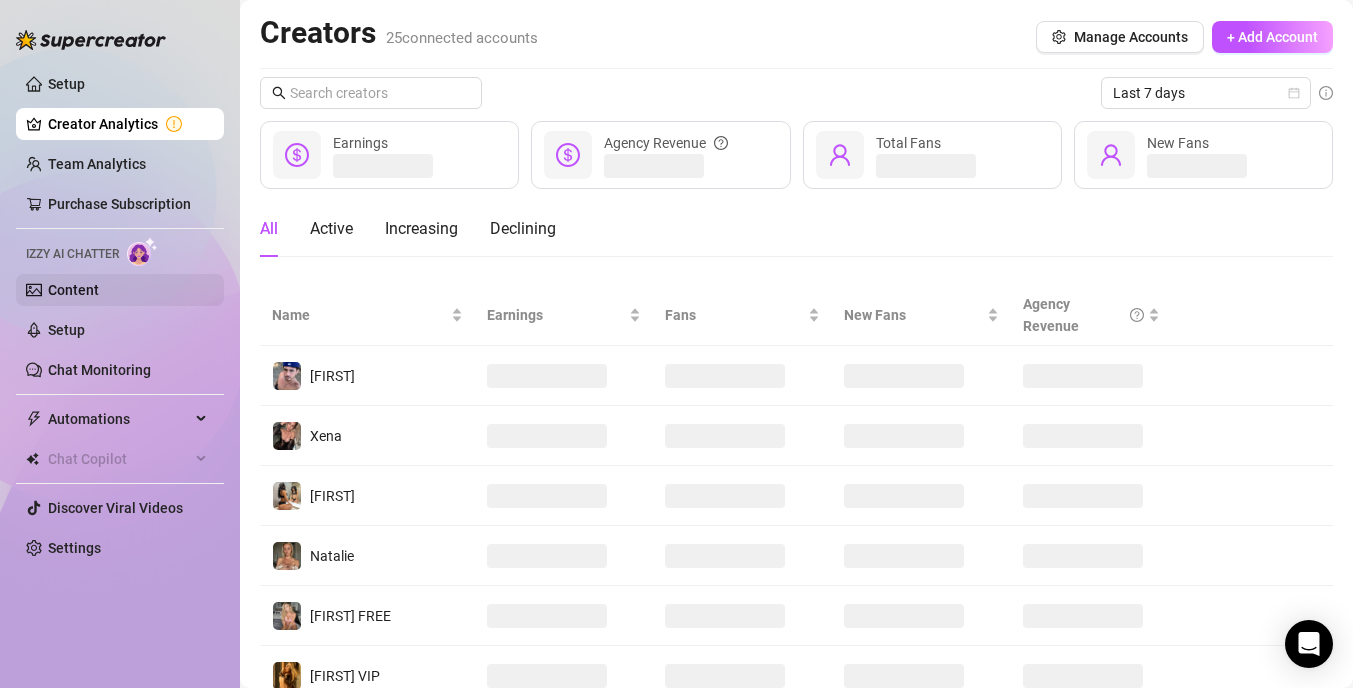 click on "Content" at bounding box center (73, 290) 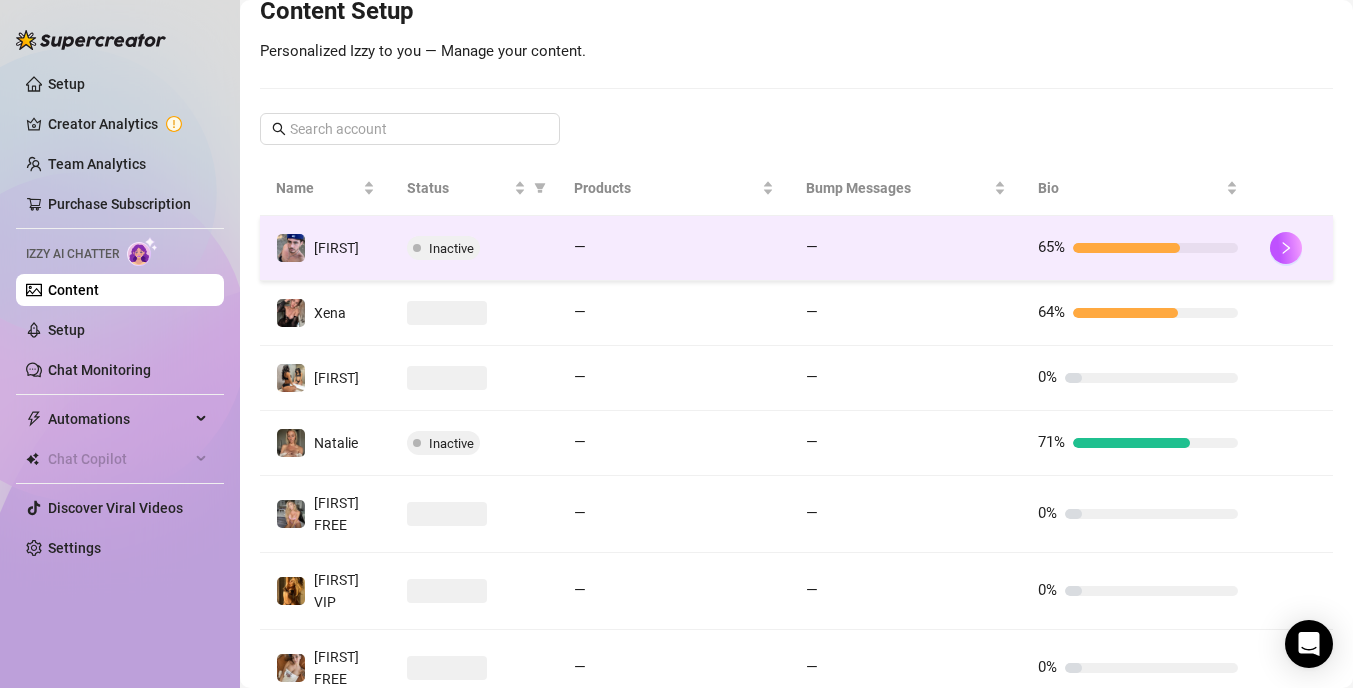 scroll, scrollTop: 323, scrollLeft: 0, axis: vertical 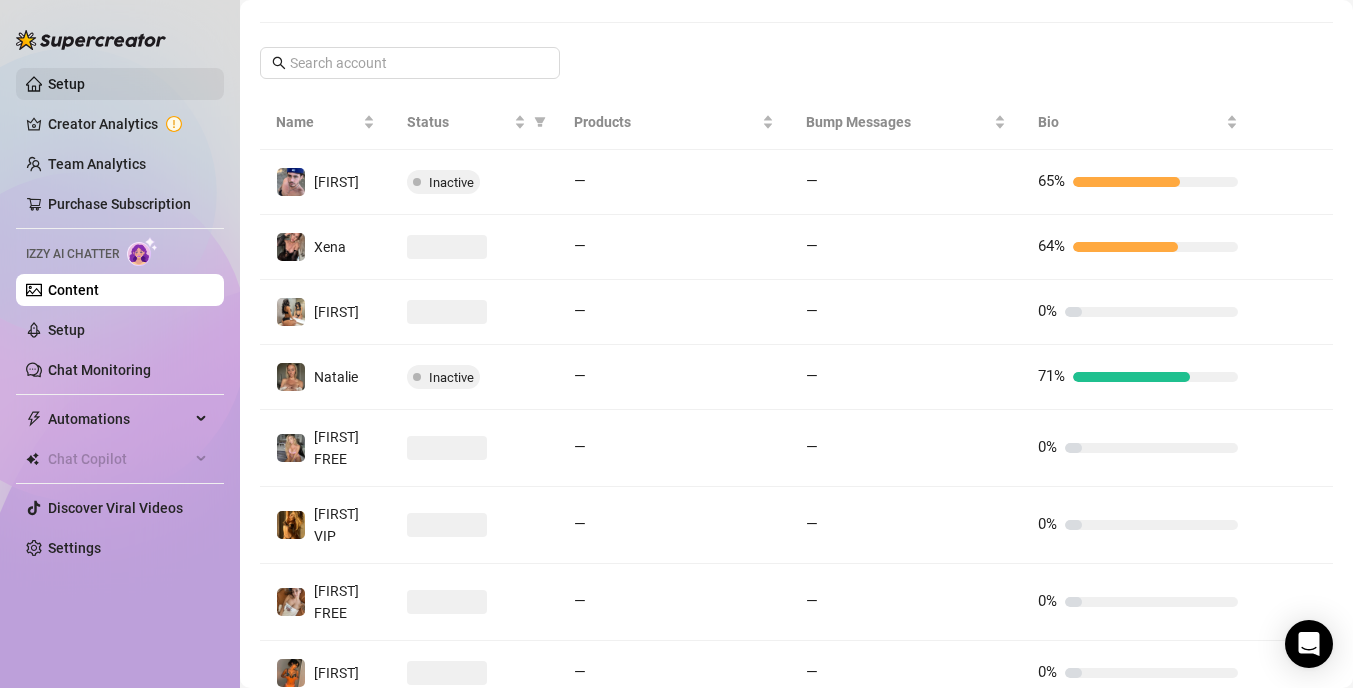 click on "Setup" at bounding box center (66, 84) 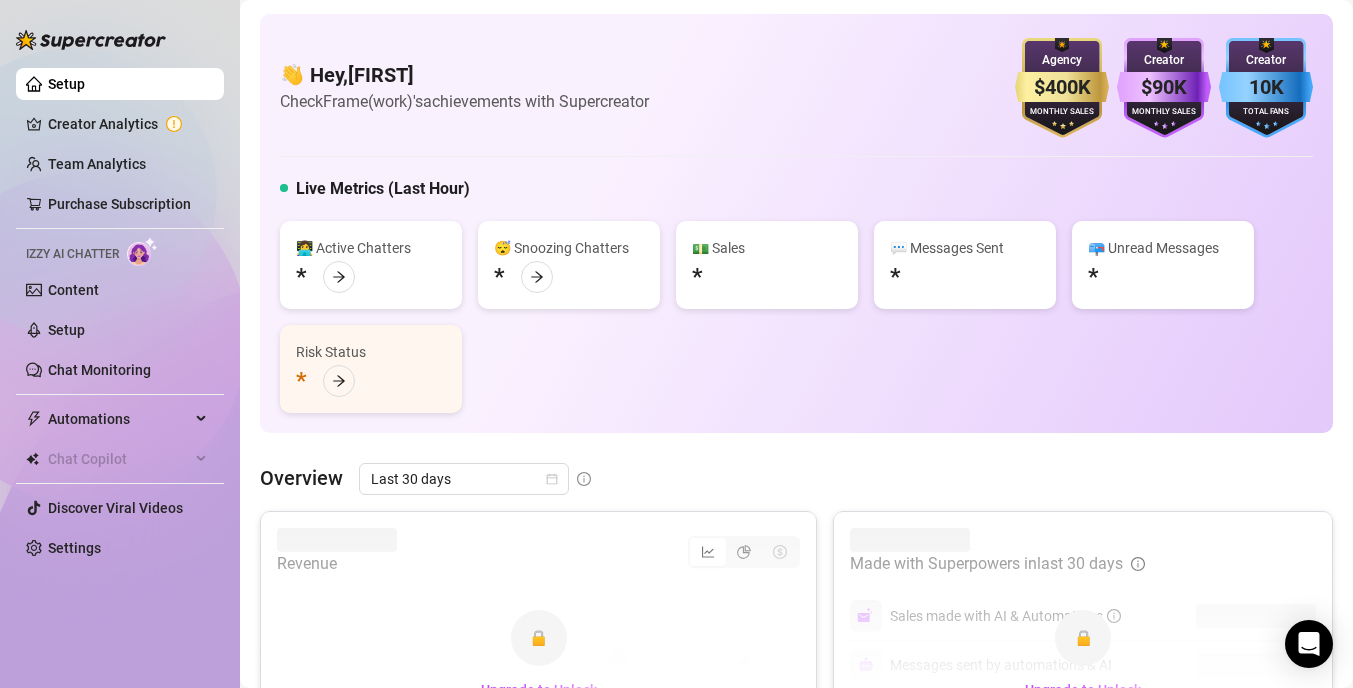 scroll, scrollTop: 5, scrollLeft: 0, axis: vertical 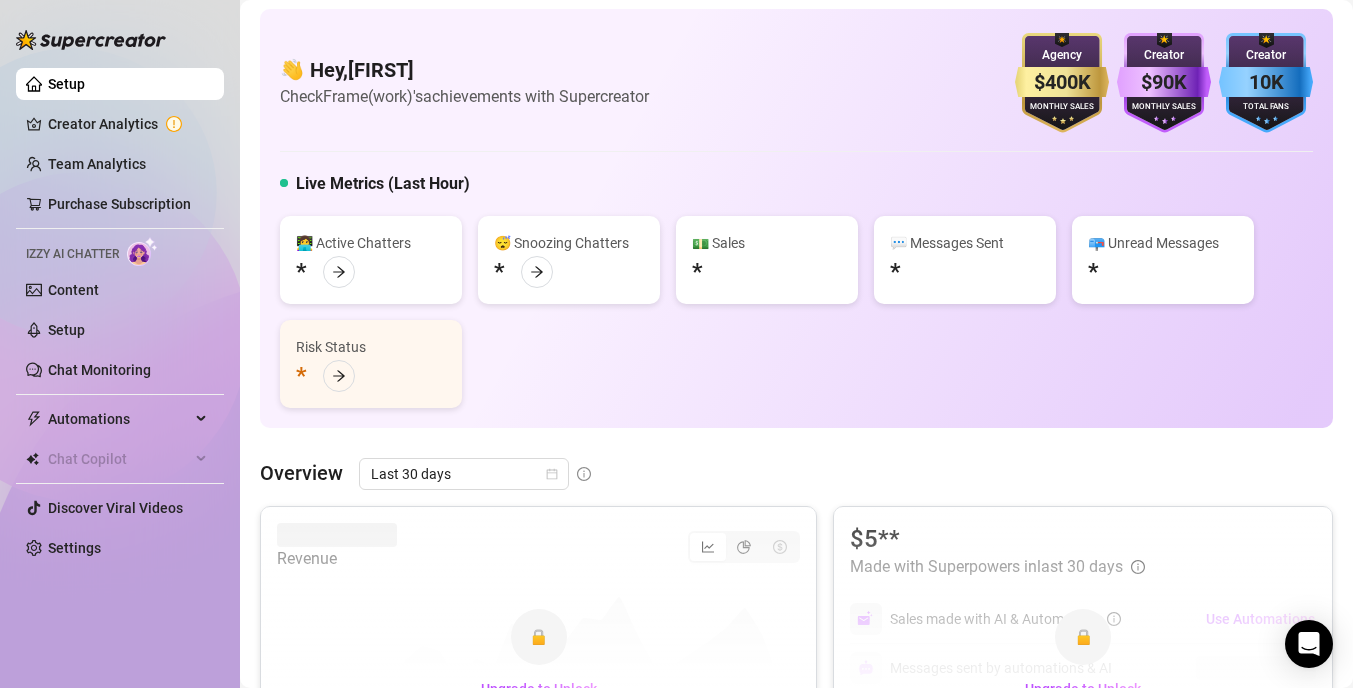 click on "$400K" at bounding box center [1062, 82] 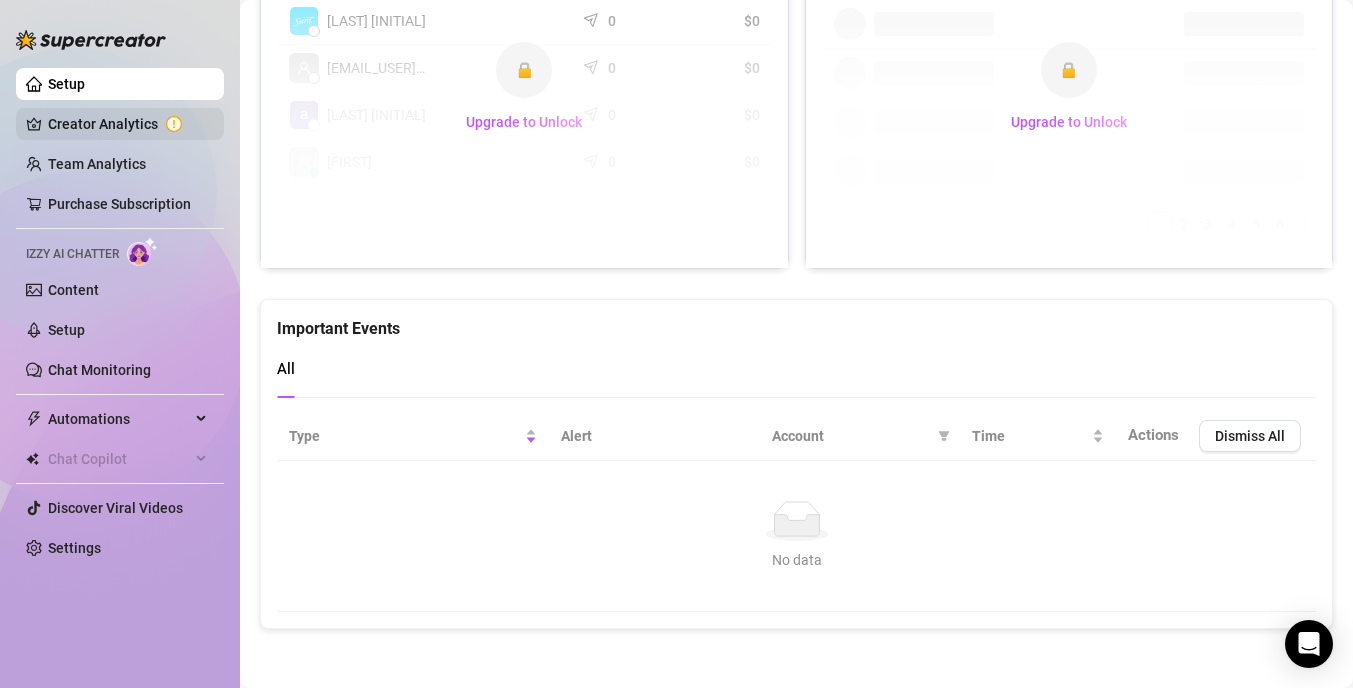 click on "Creator Analytics" at bounding box center (128, 124) 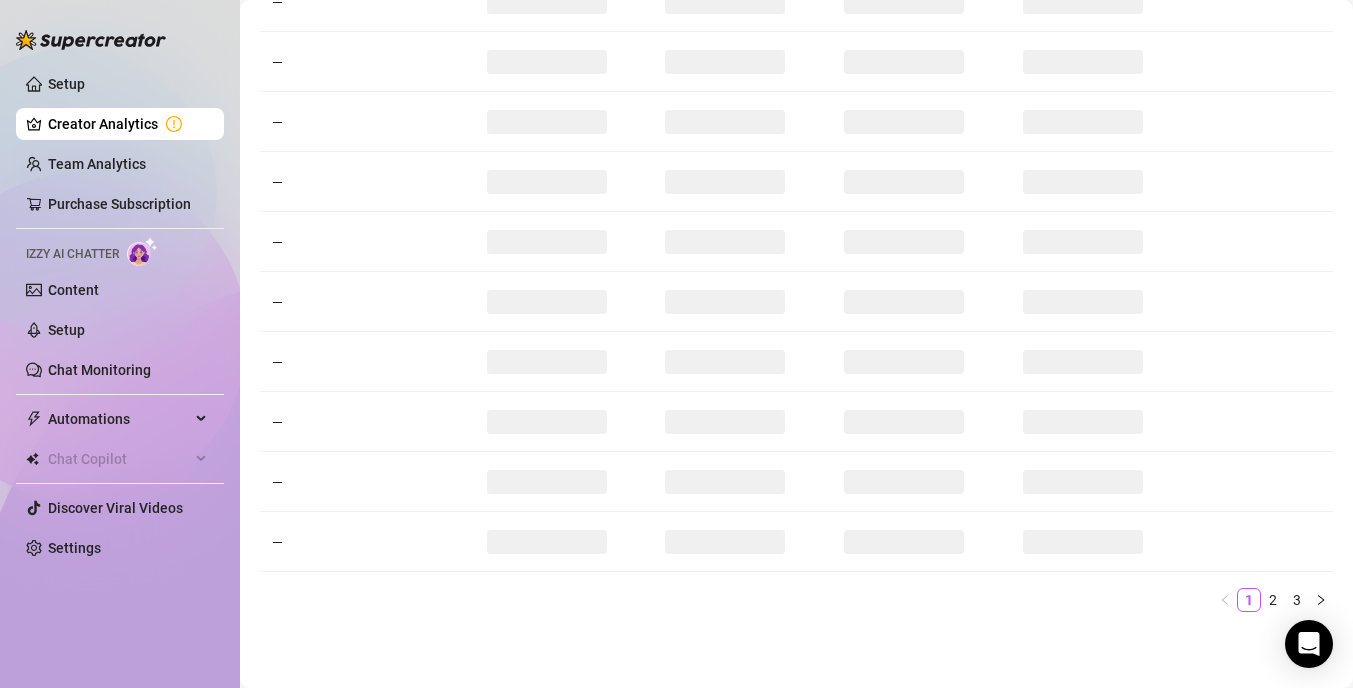 scroll, scrollTop: 0, scrollLeft: 0, axis: both 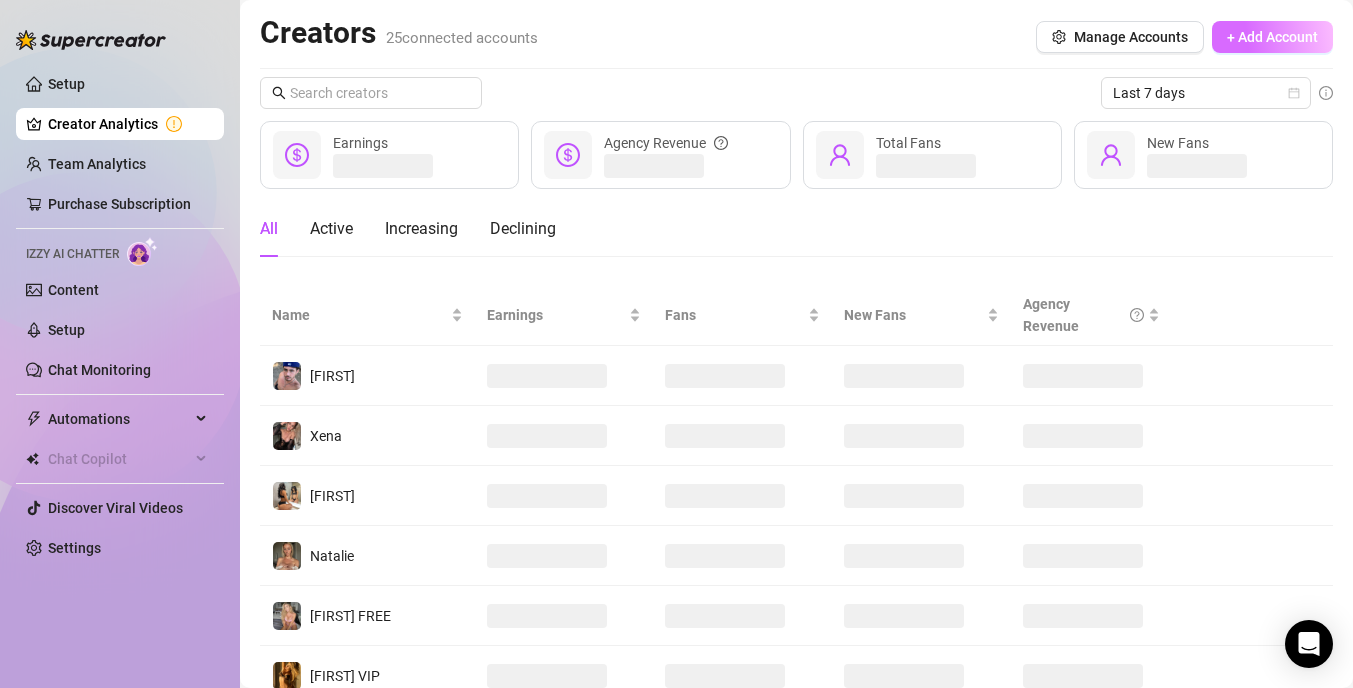 click on "+ Add Account" at bounding box center [1272, 37] 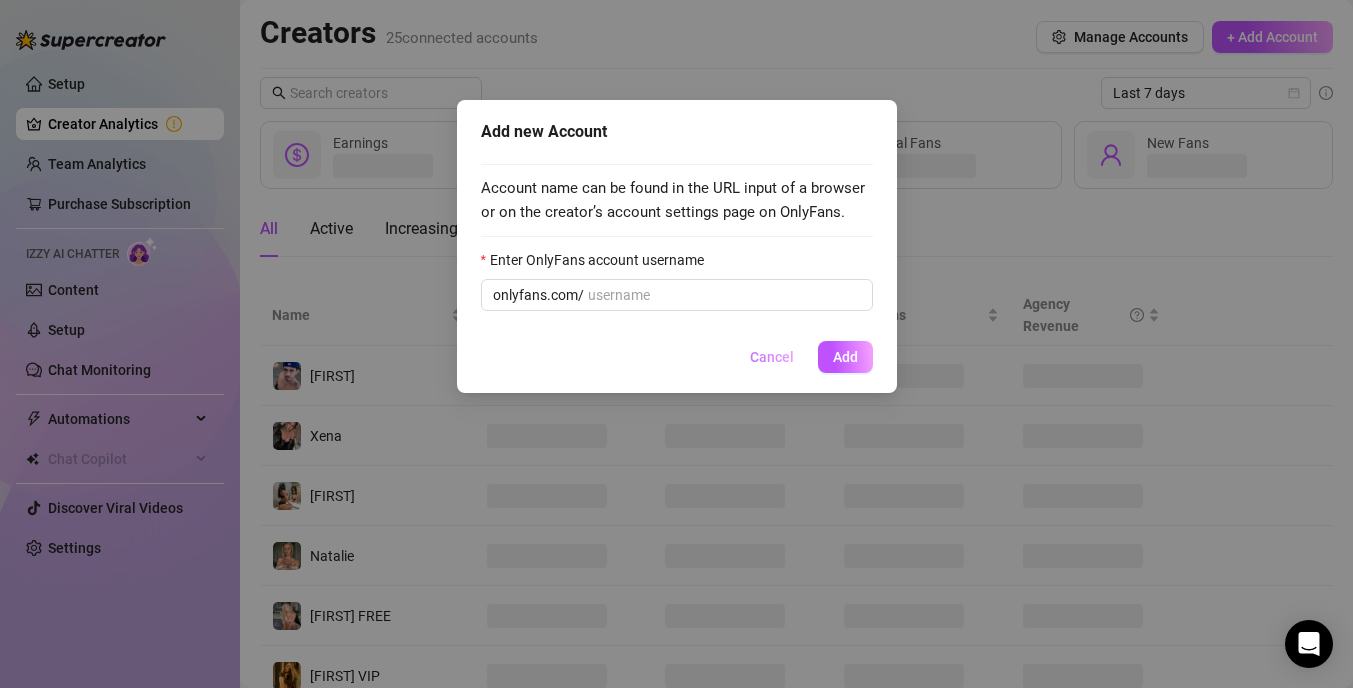 click on "Cancel" at bounding box center [772, 357] 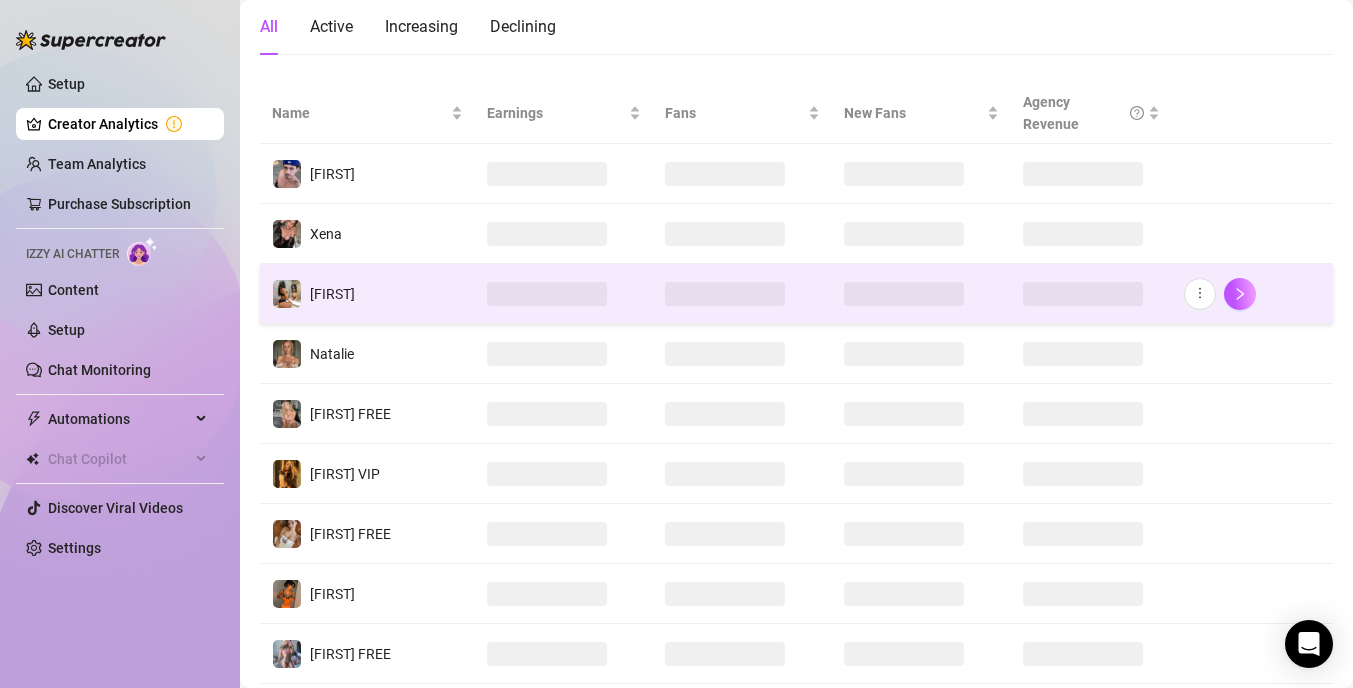 scroll, scrollTop: 0, scrollLeft: 0, axis: both 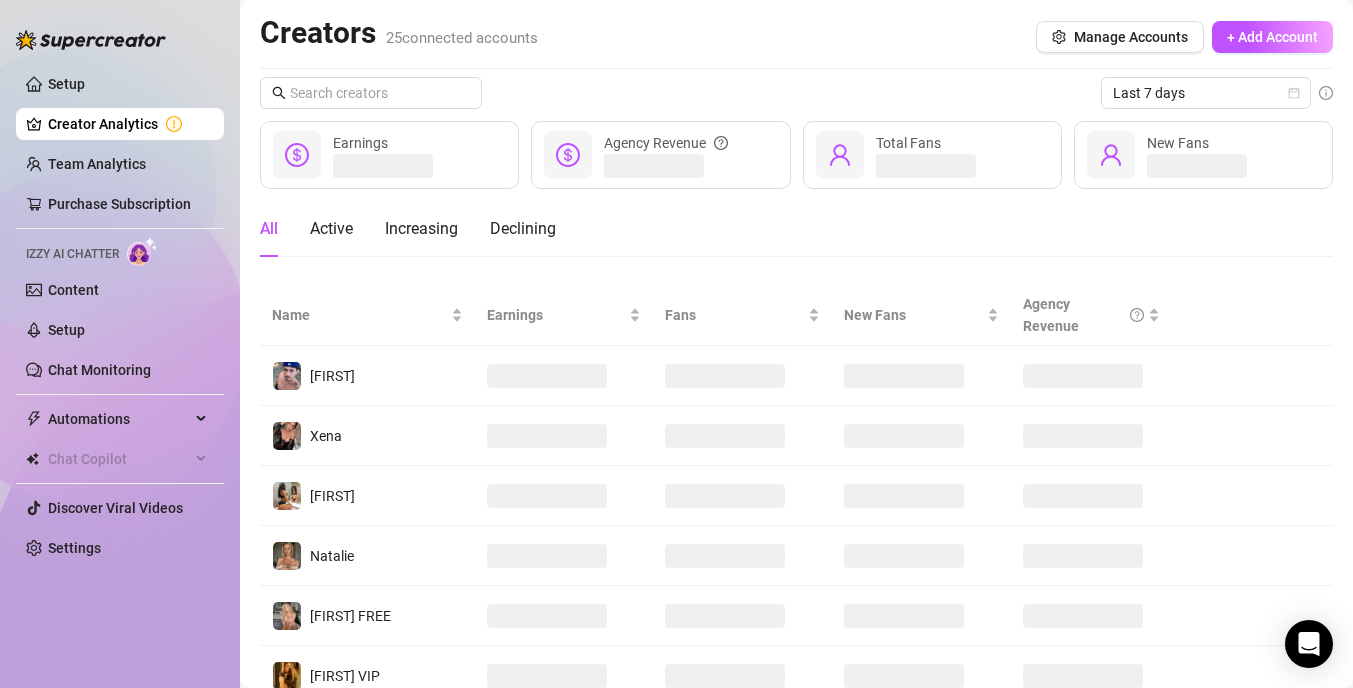 click on "Setup Creator Analytics   Team Analytics Purchase Subscription Izzy AI Chatter Content Setup Chat Monitoring Automations Chat Copilot Discover Viral Videos Settings" at bounding box center (120, 316) 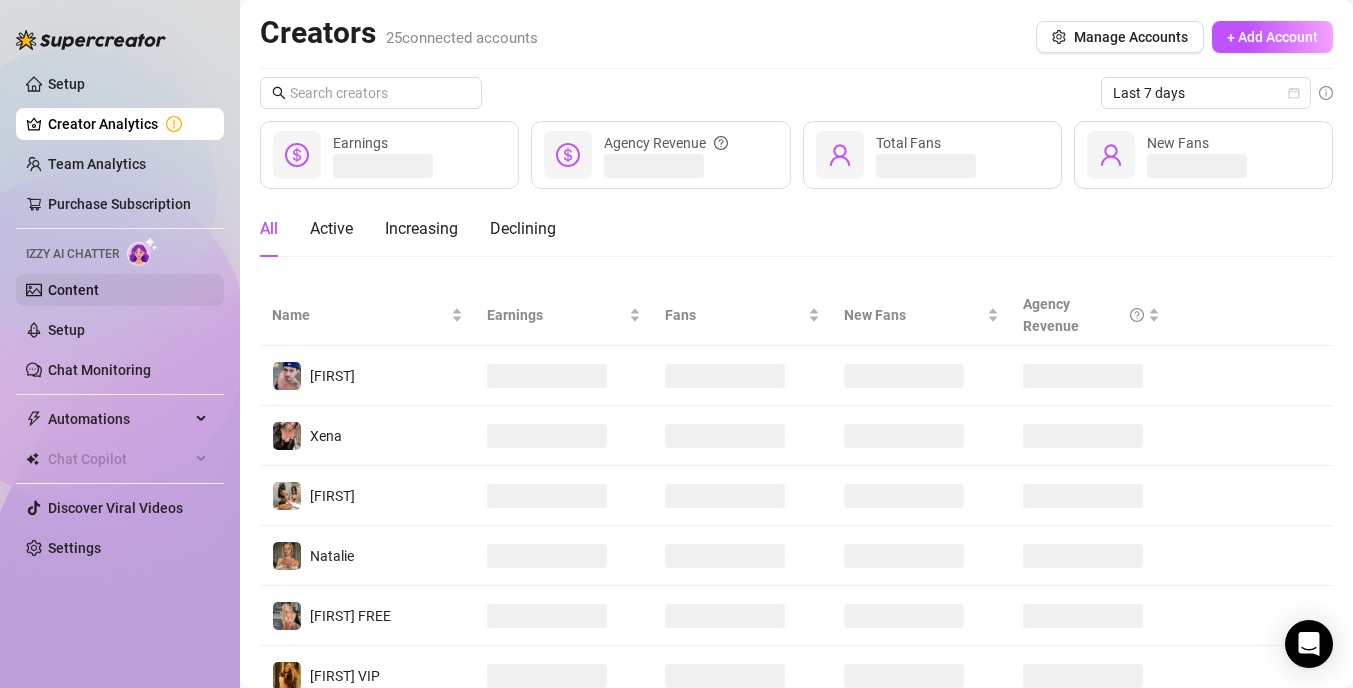 click on "Content" at bounding box center (73, 290) 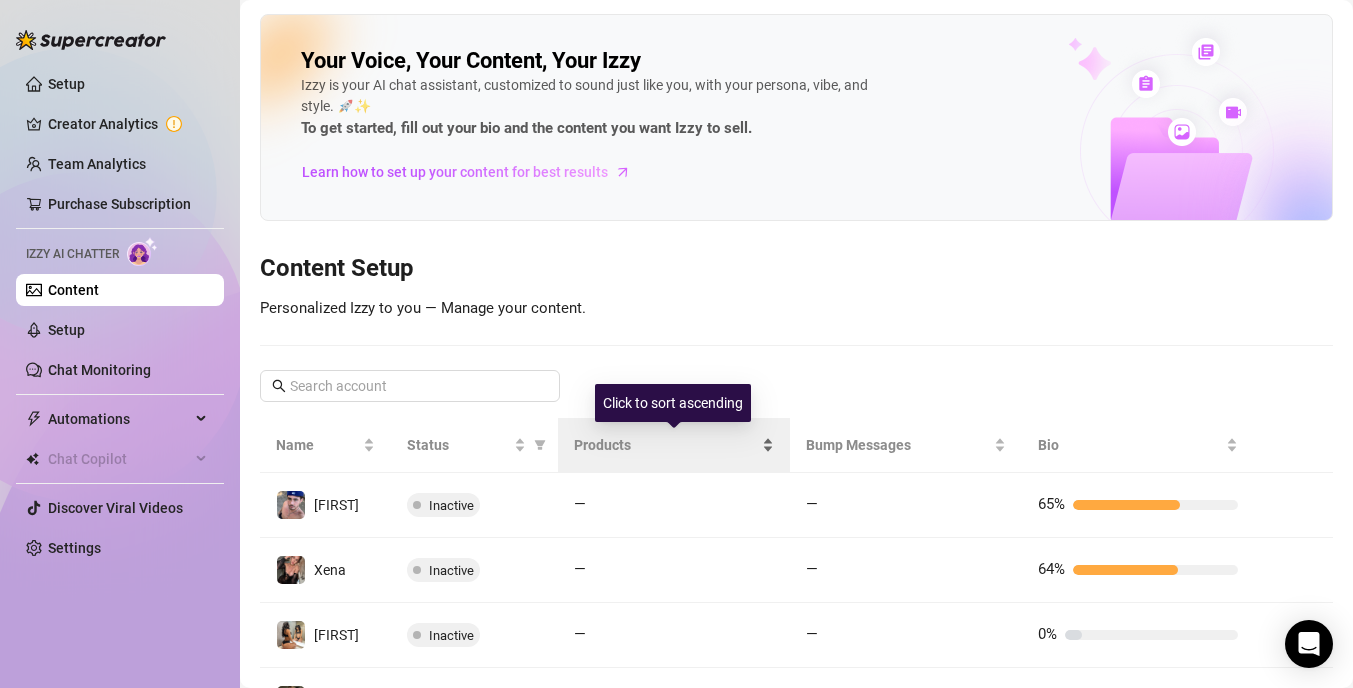 scroll, scrollTop: 623, scrollLeft: 0, axis: vertical 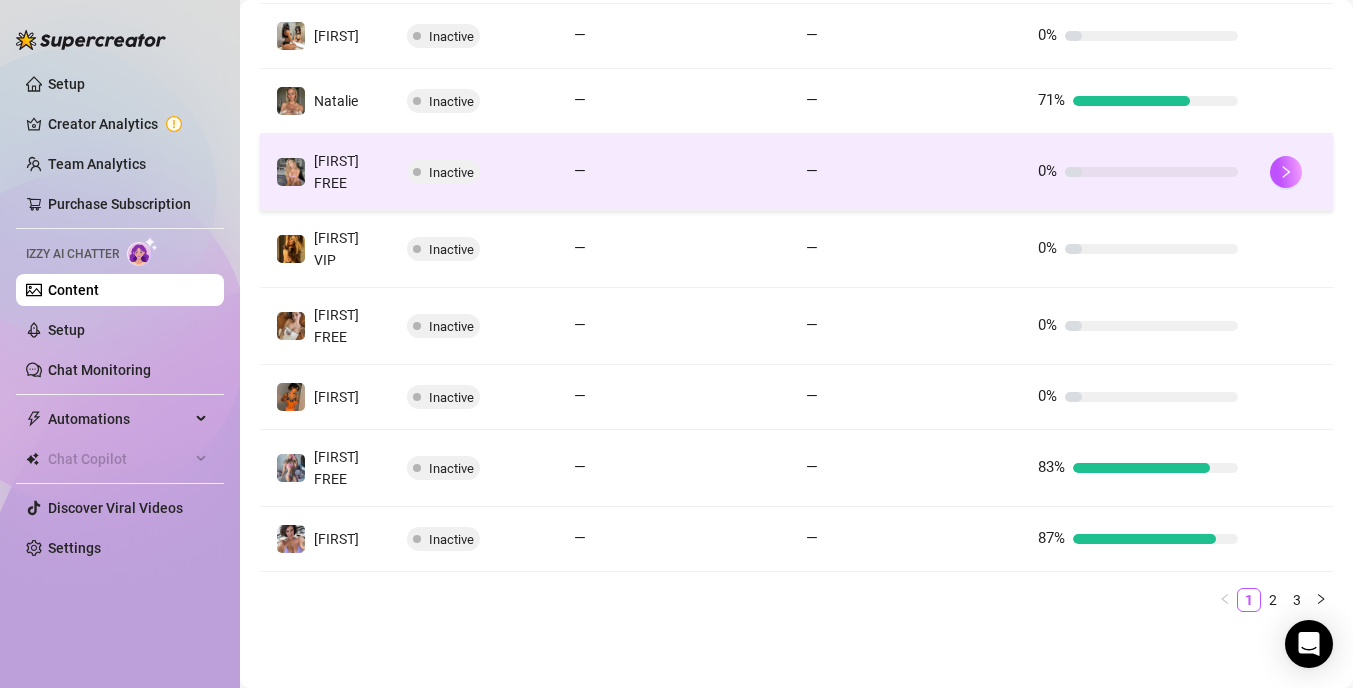 click at bounding box center [1151, 172] 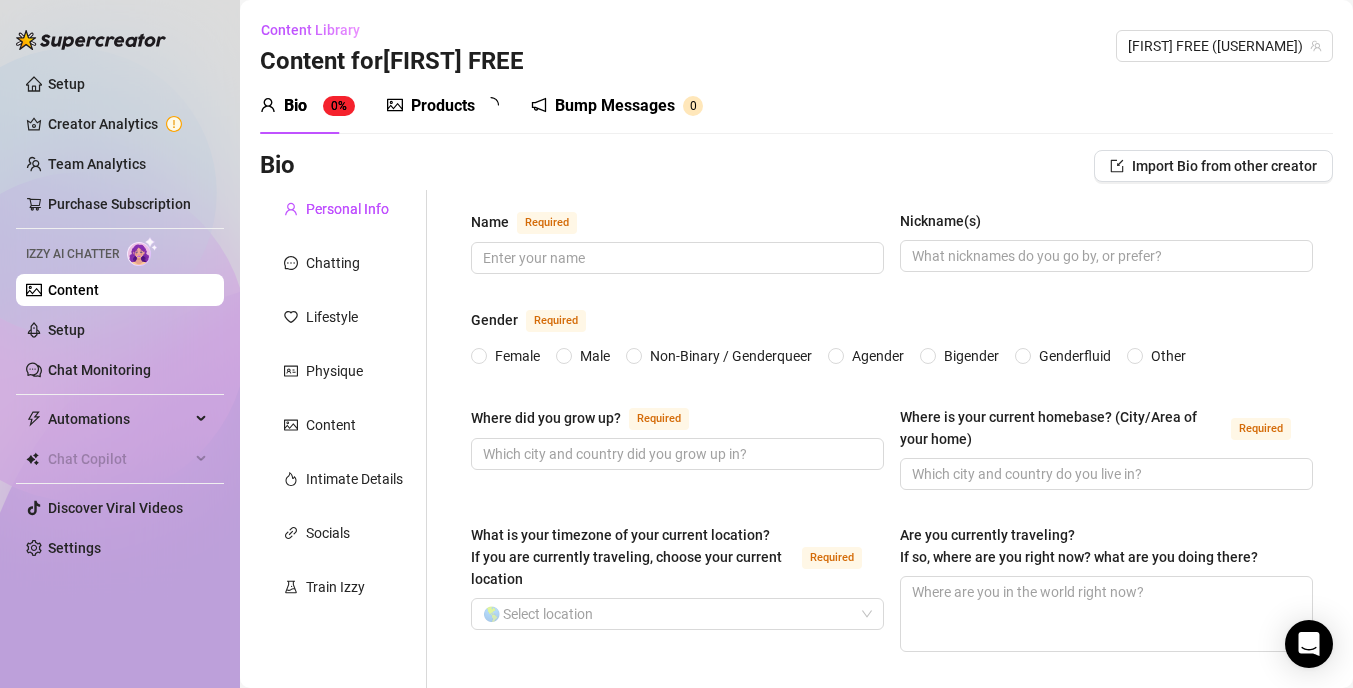 type 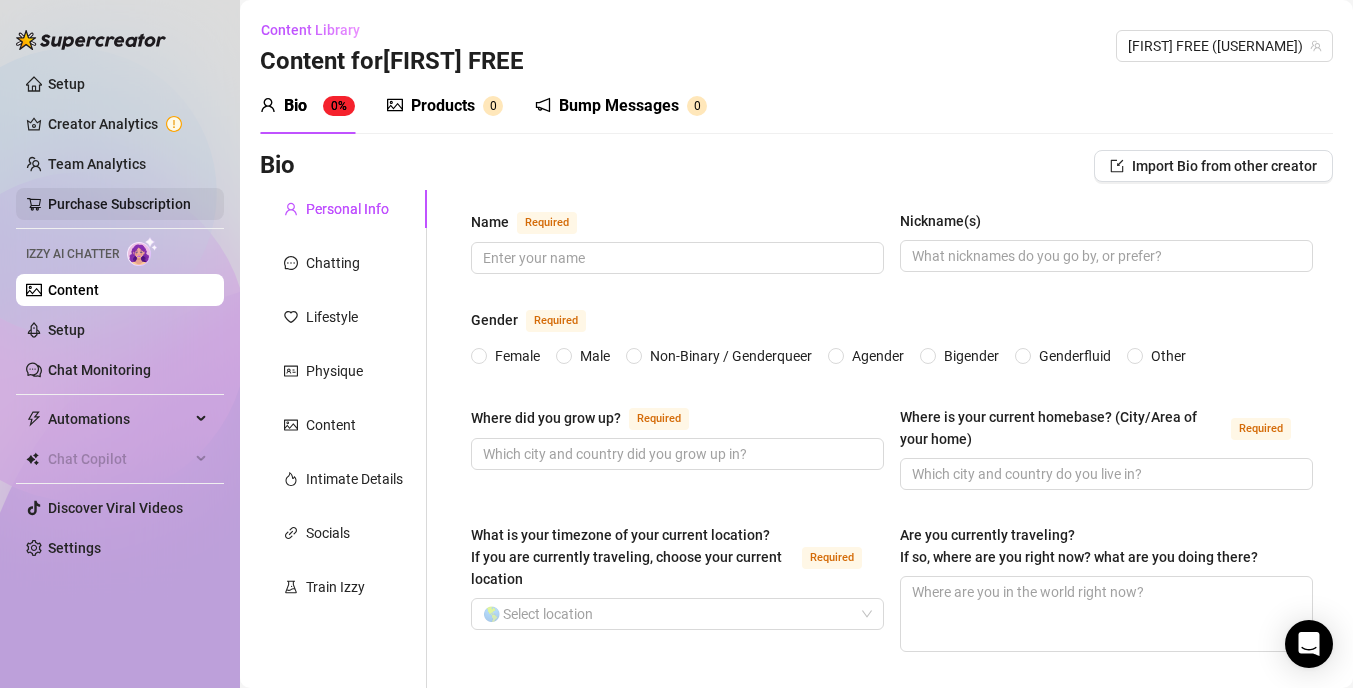 click on "Purchase Subscription" at bounding box center [119, 204] 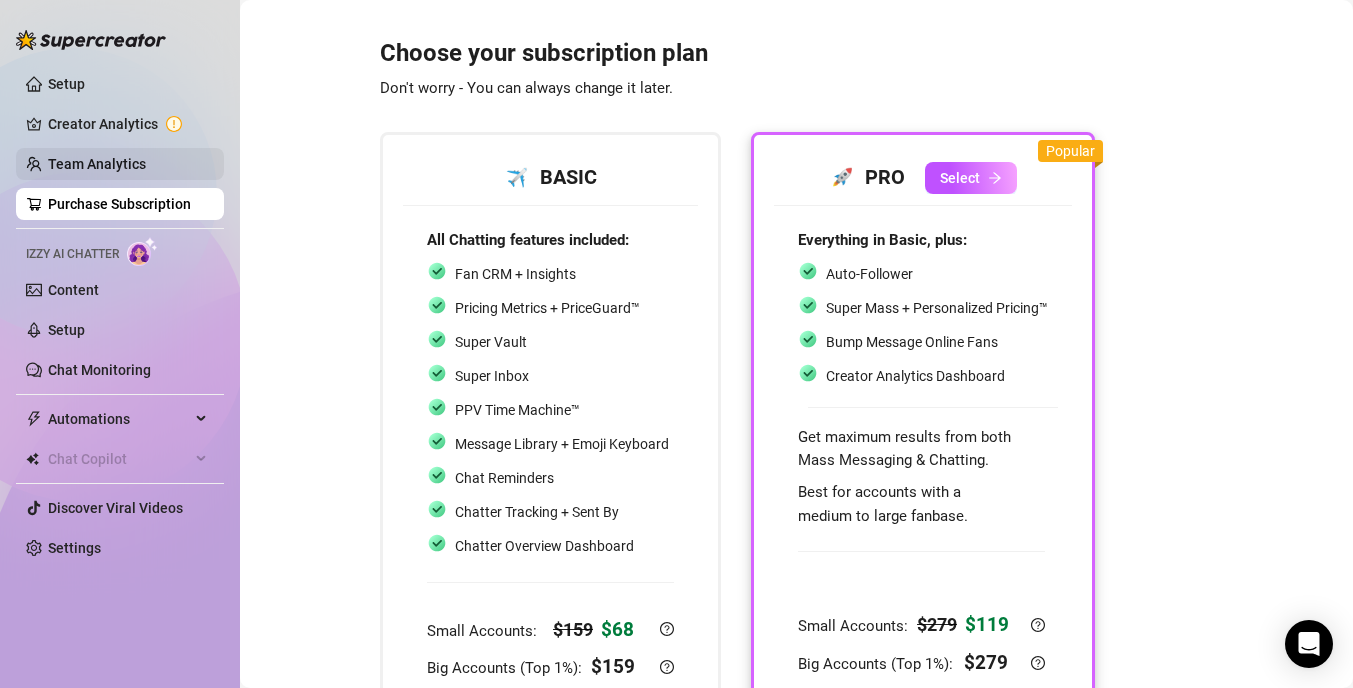 click on "Team Analytics" at bounding box center [97, 164] 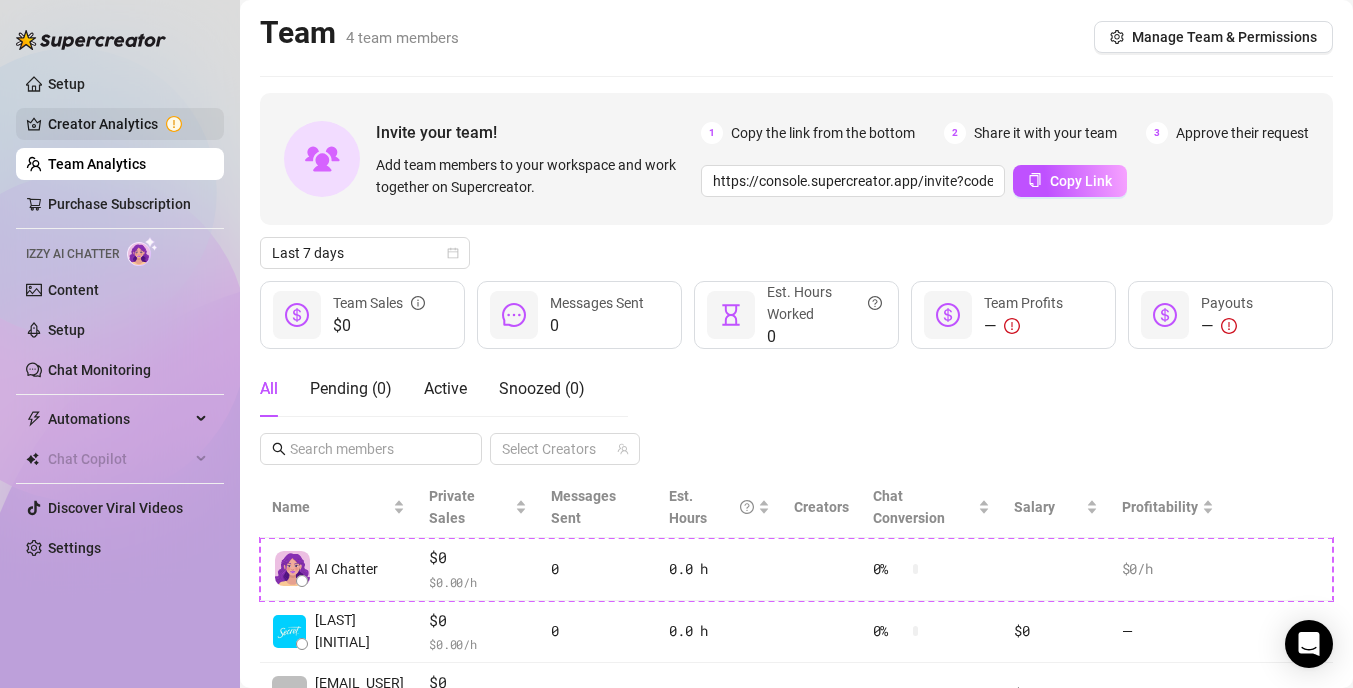 click on "Creator Analytics" at bounding box center [128, 124] 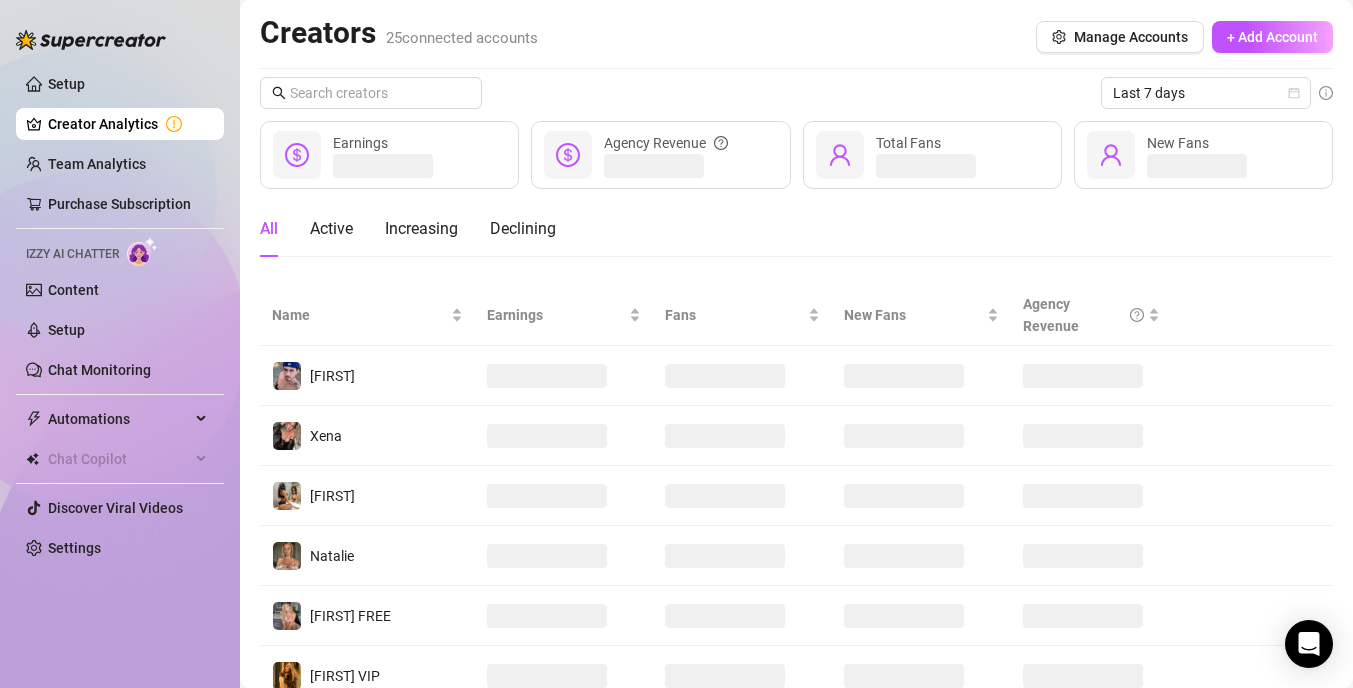 click on "Creator Analytics" at bounding box center [128, 124] 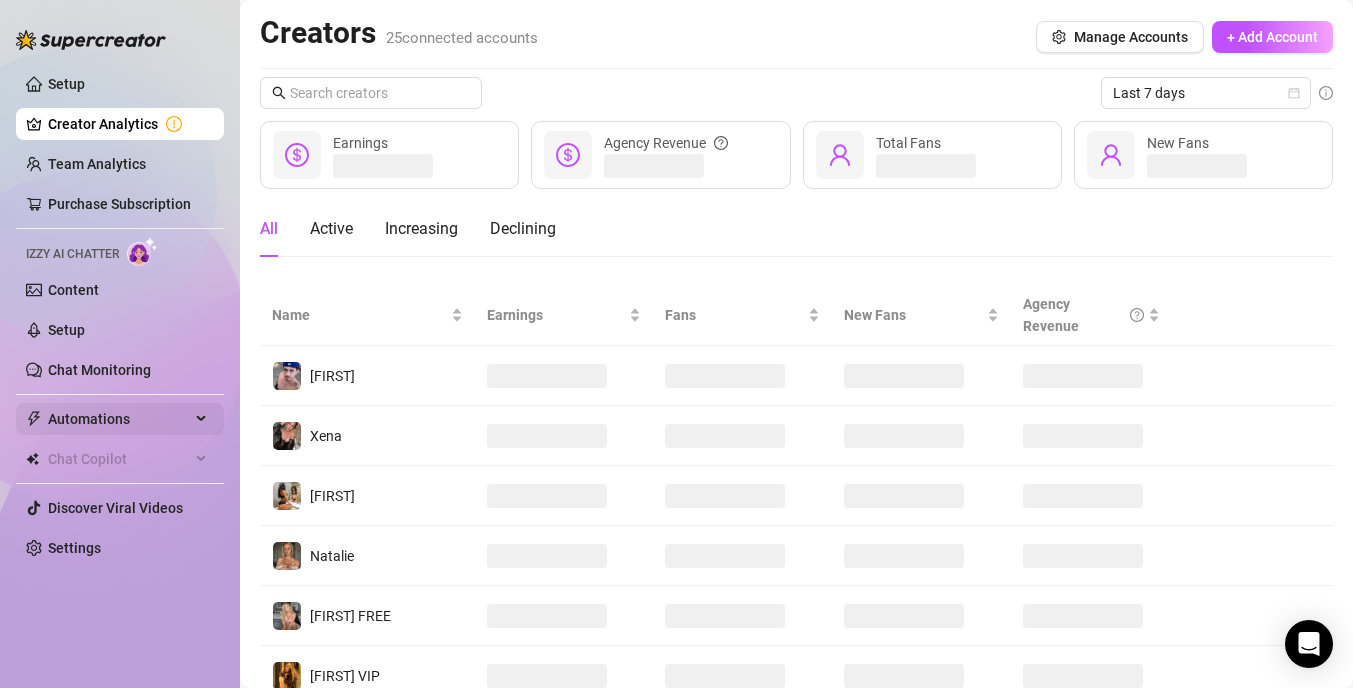 click on "Automations" at bounding box center (119, 419) 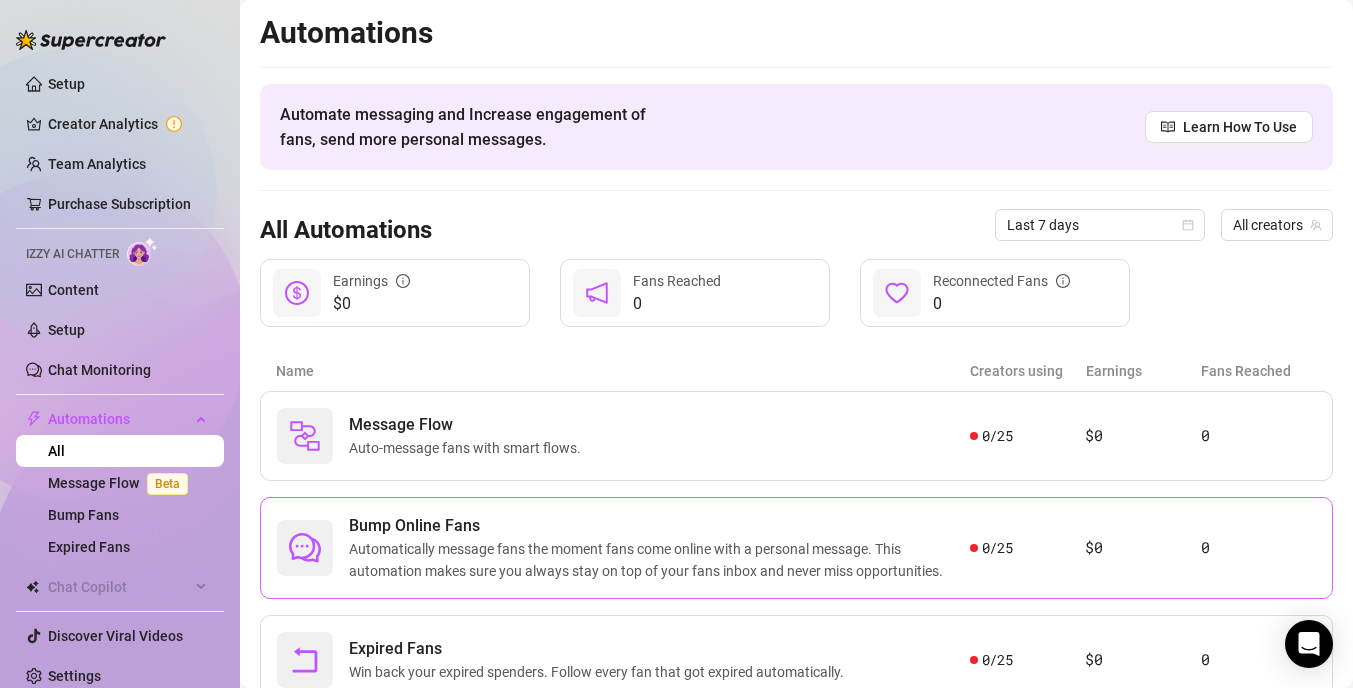 scroll, scrollTop: 77, scrollLeft: 0, axis: vertical 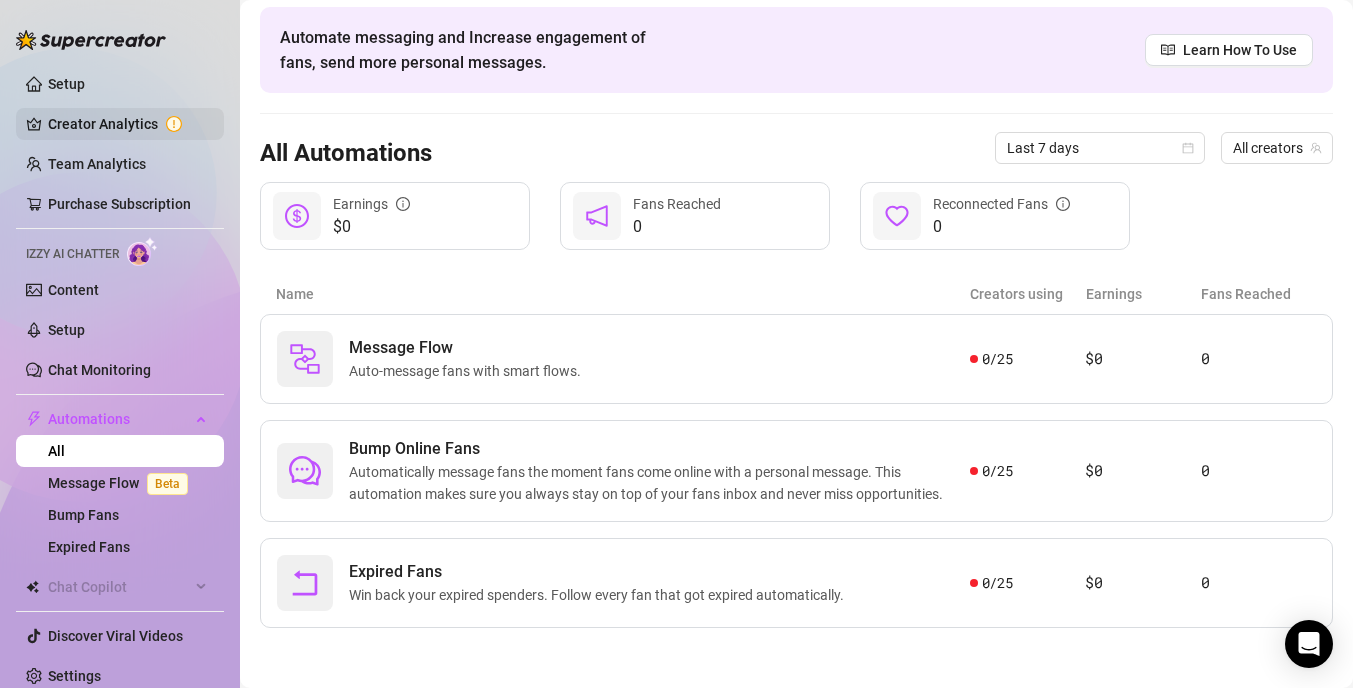 click on "Creator Analytics" at bounding box center (128, 124) 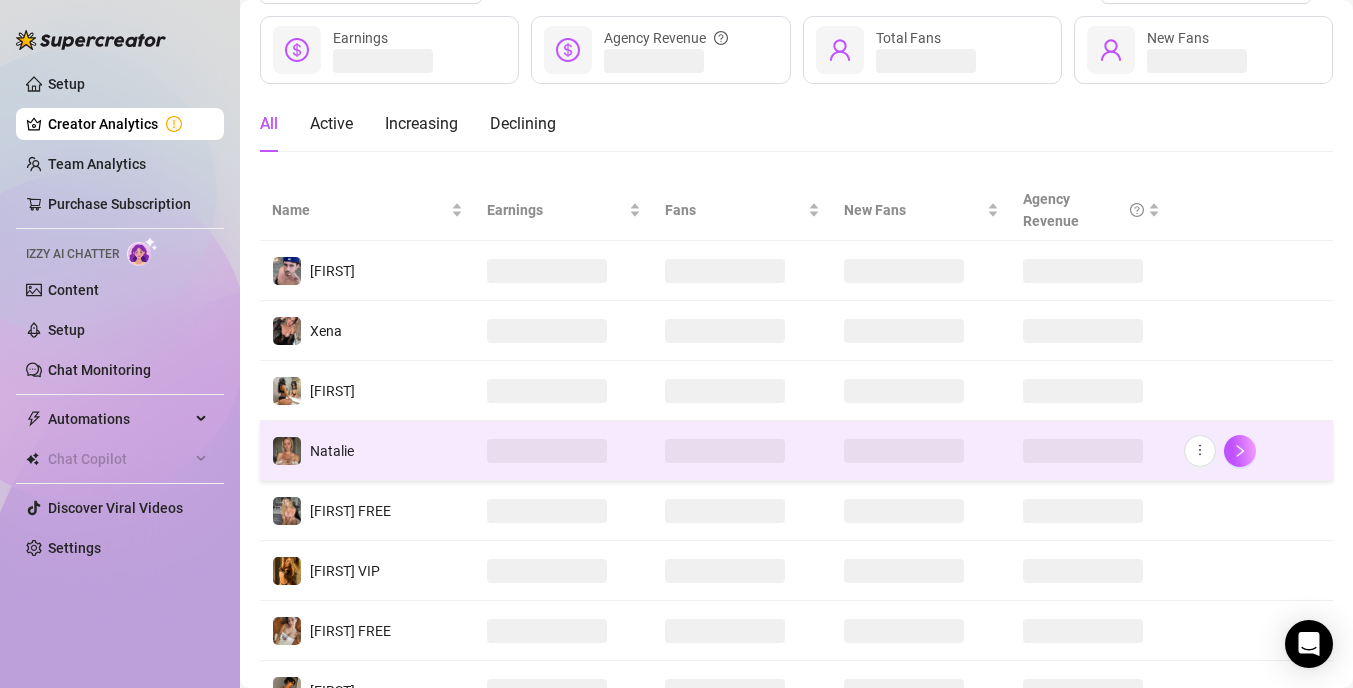 scroll, scrollTop: 117, scrollLeft: 0, axis: vertical 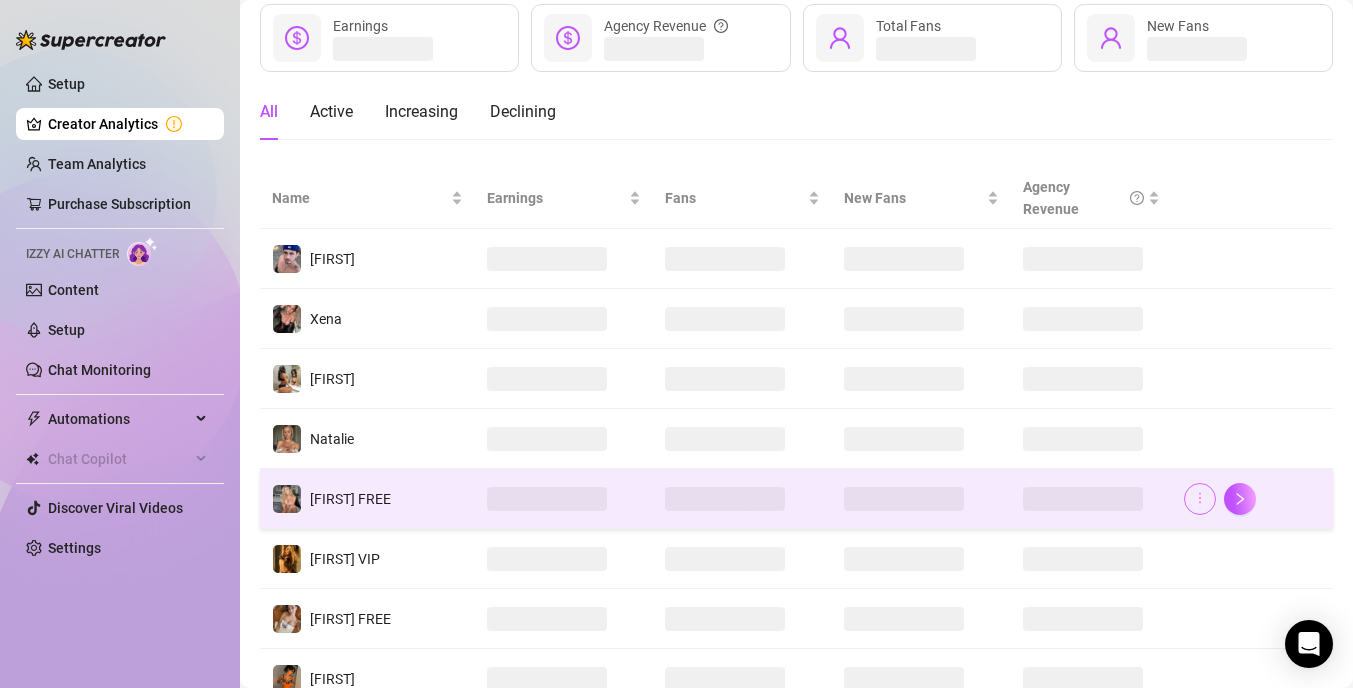 click 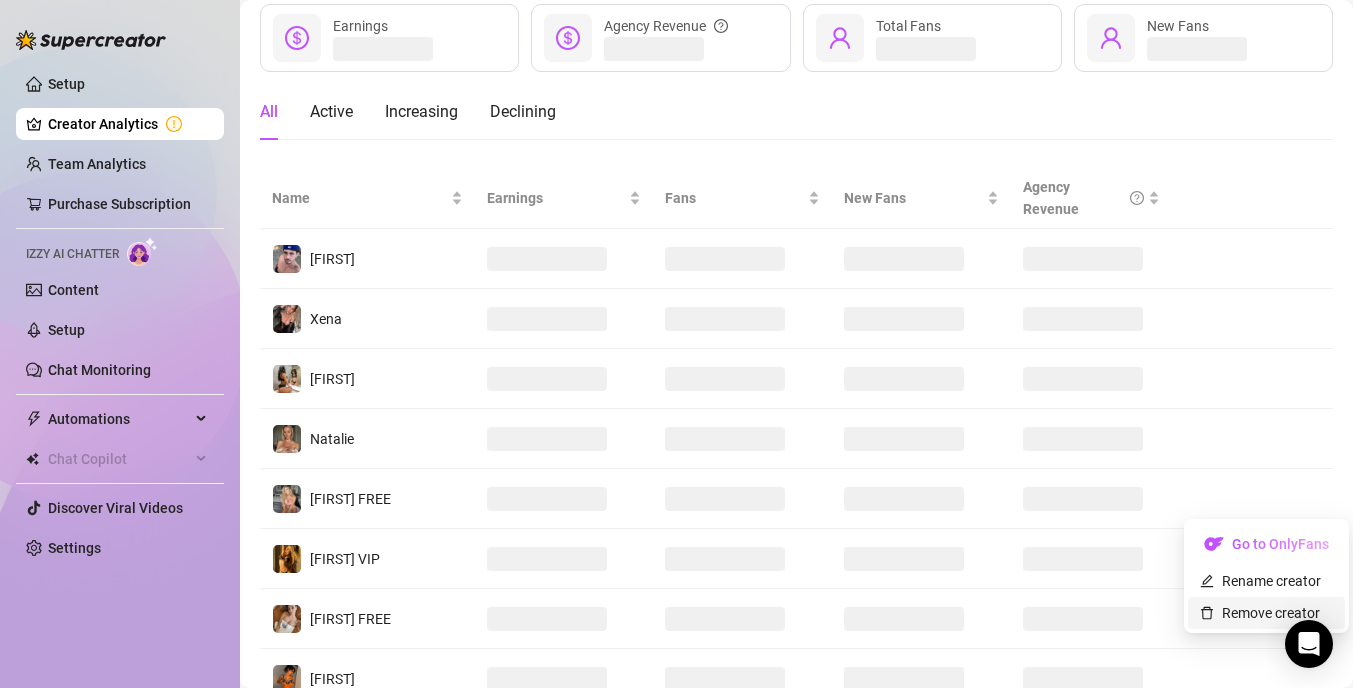click on "Remove creator" at bounding box center [1260, 613] 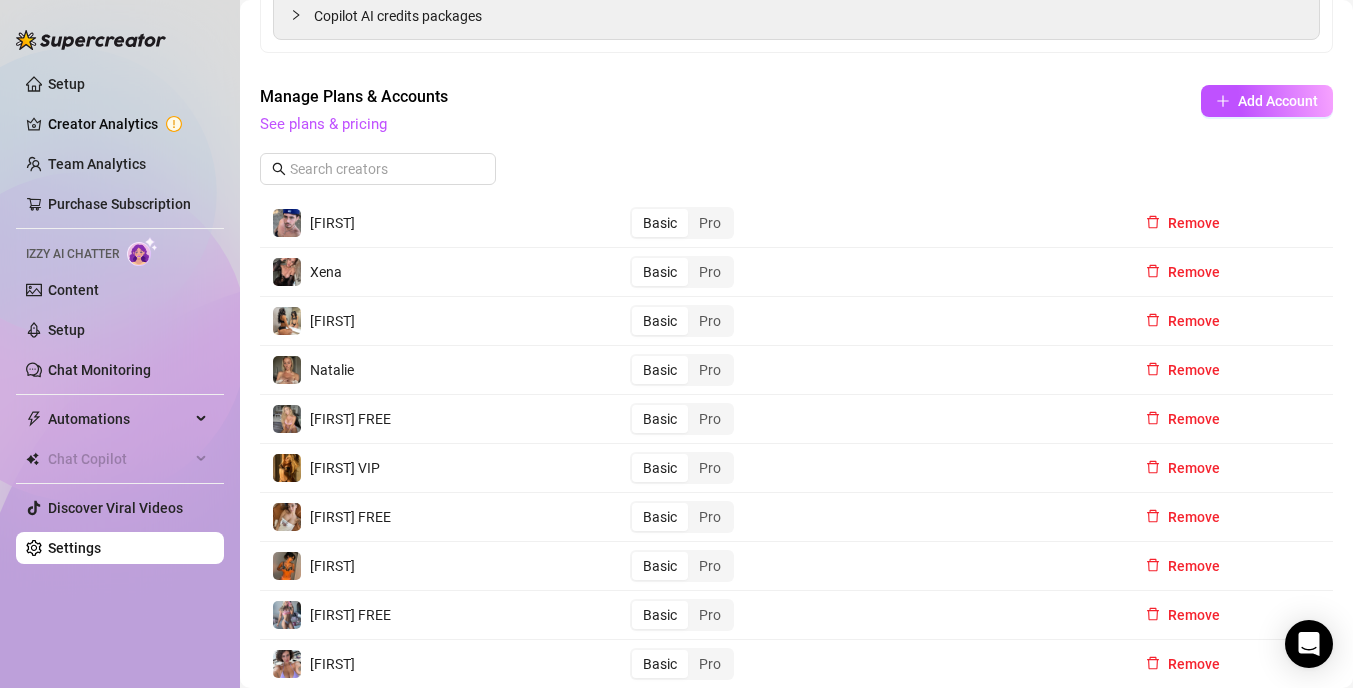 scroll, scrollTop: 323, scrollLeft: 0, axis: vertical 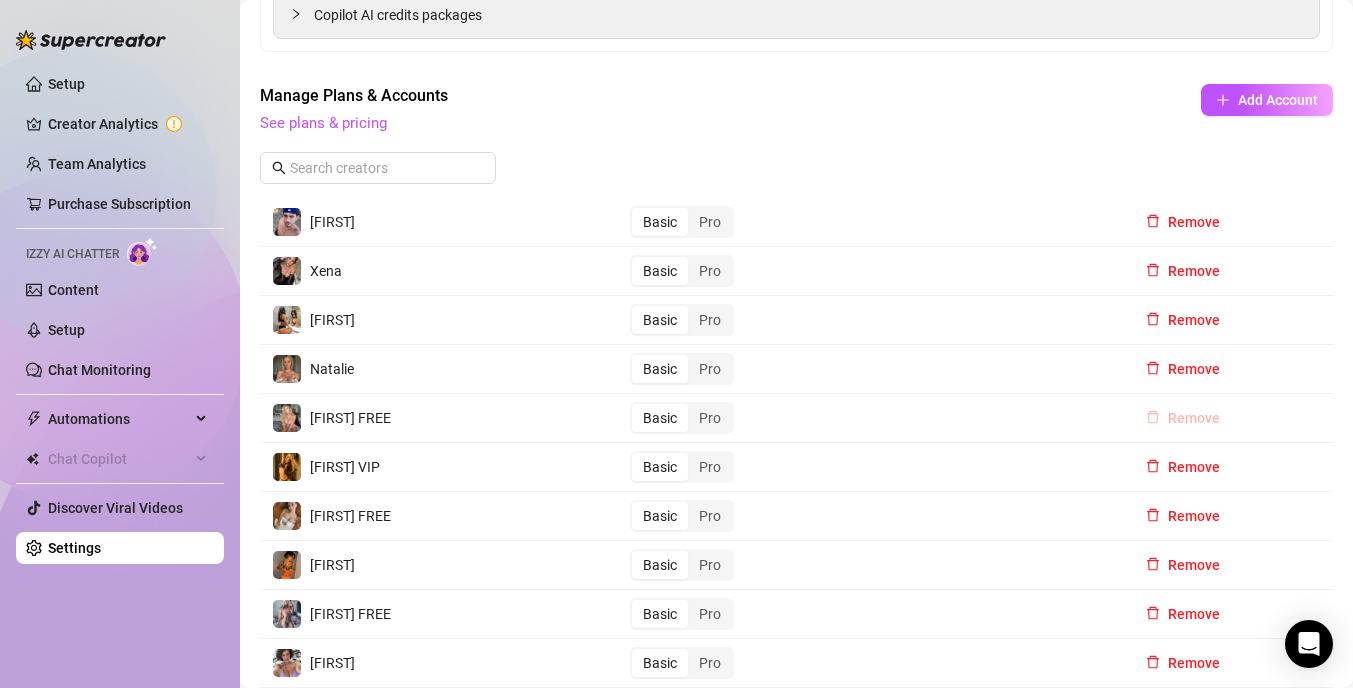 click on "Remove" at bounding box center (1194, 418) 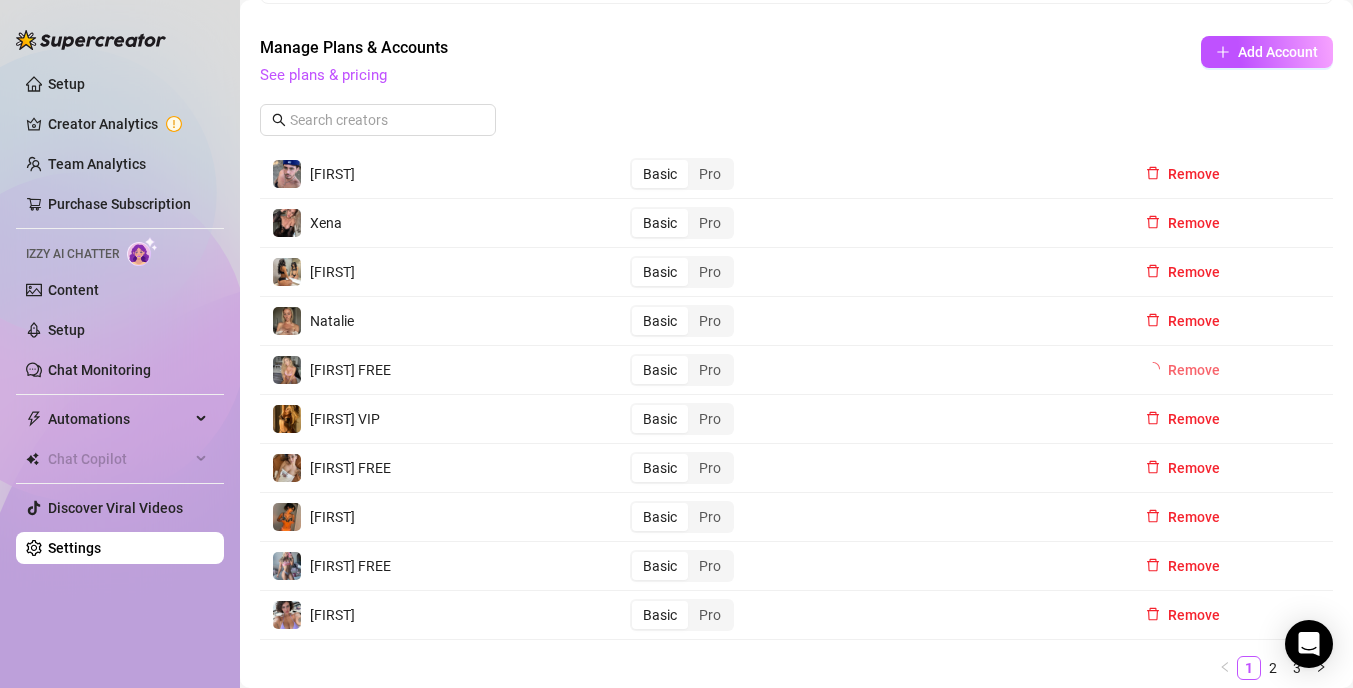 scroll, scrollTop: 372, scrollLeft: 0, axis: vertical 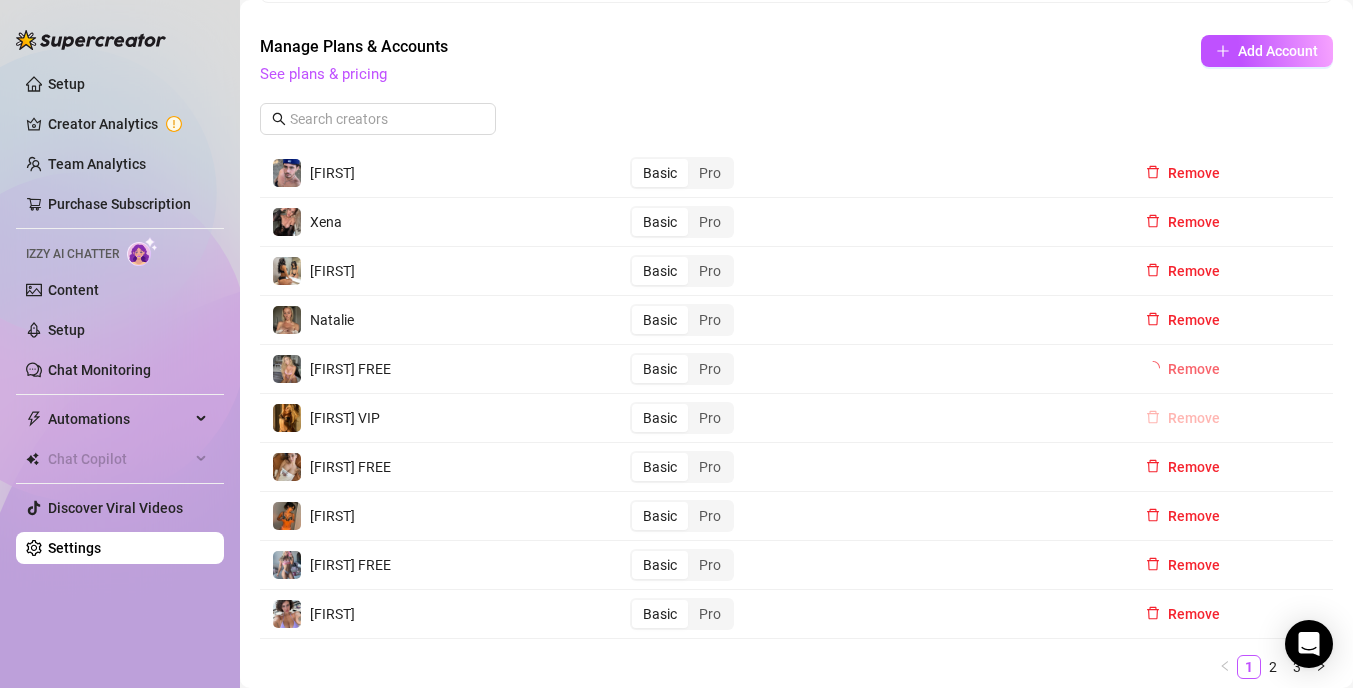 click on "Remove" at bounding box center (1194, 418) 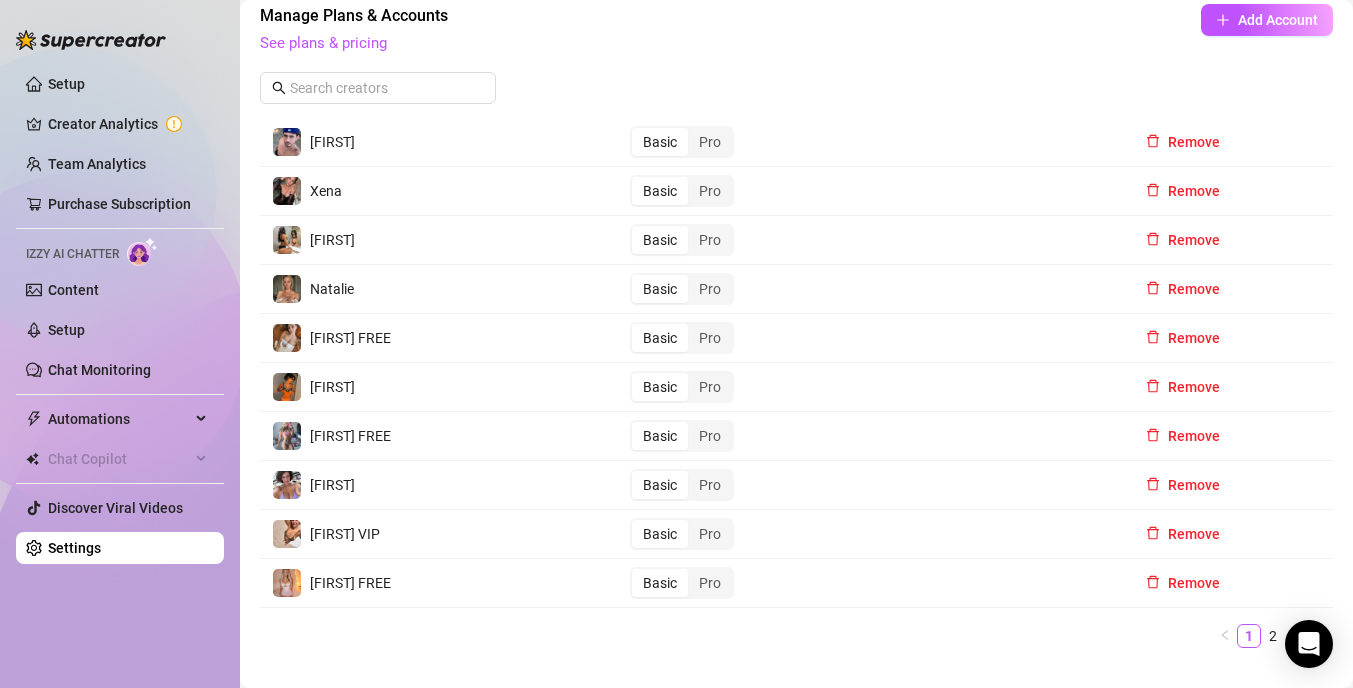 scroll, scrollTop: 404, scrollLeft: 0, axis: vertical 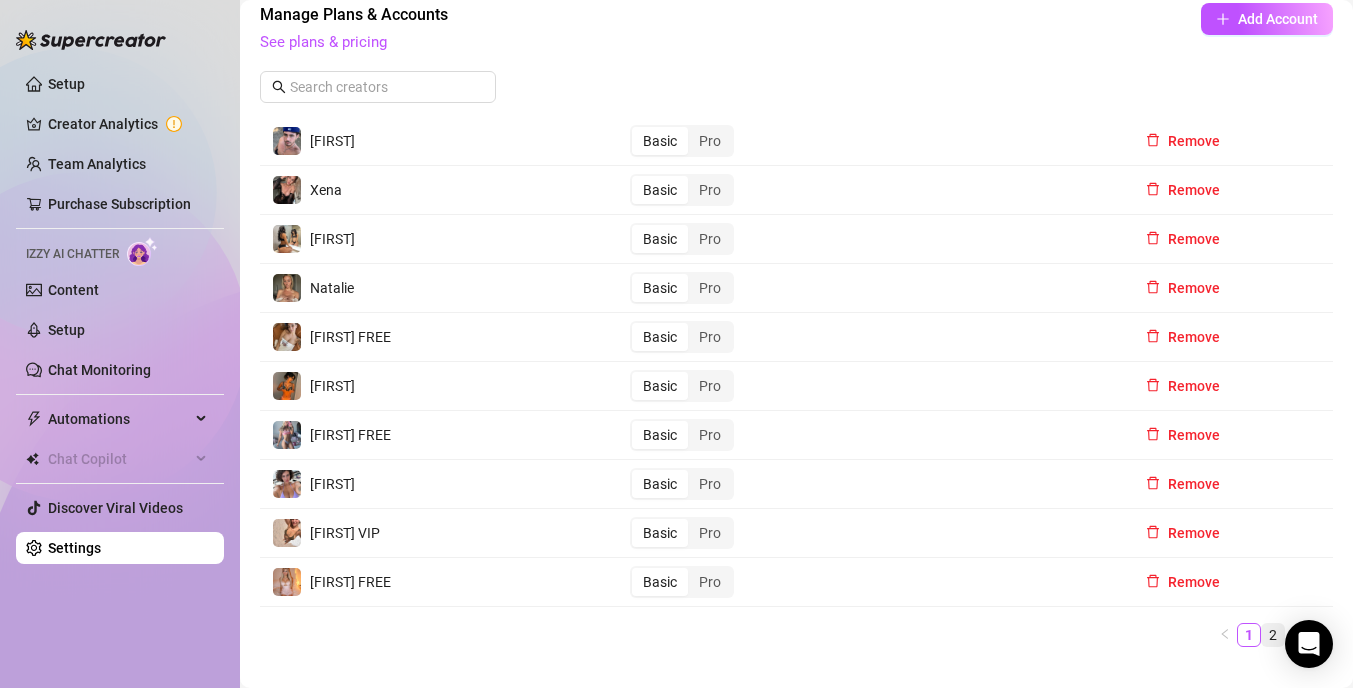 click on "2" at bounding box center [1273, 635] 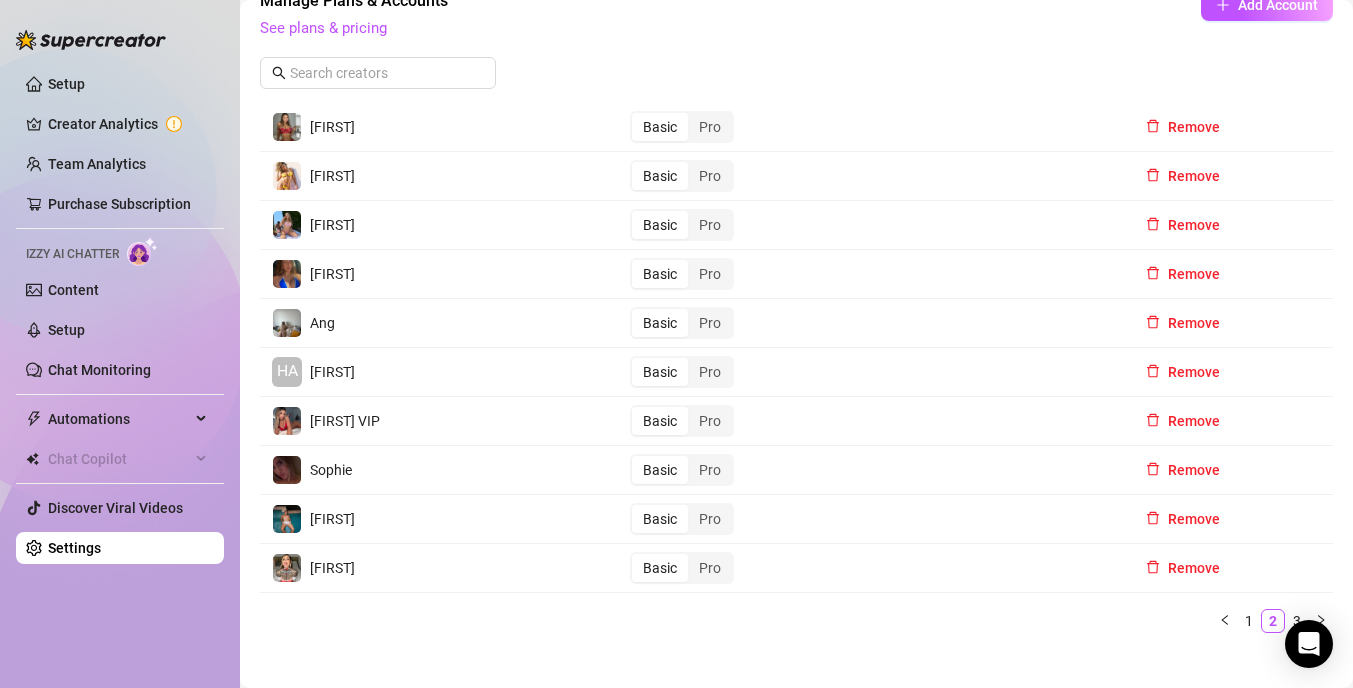 scroll, scrollTop: 423, scrollLeft: 0, axis: vertical 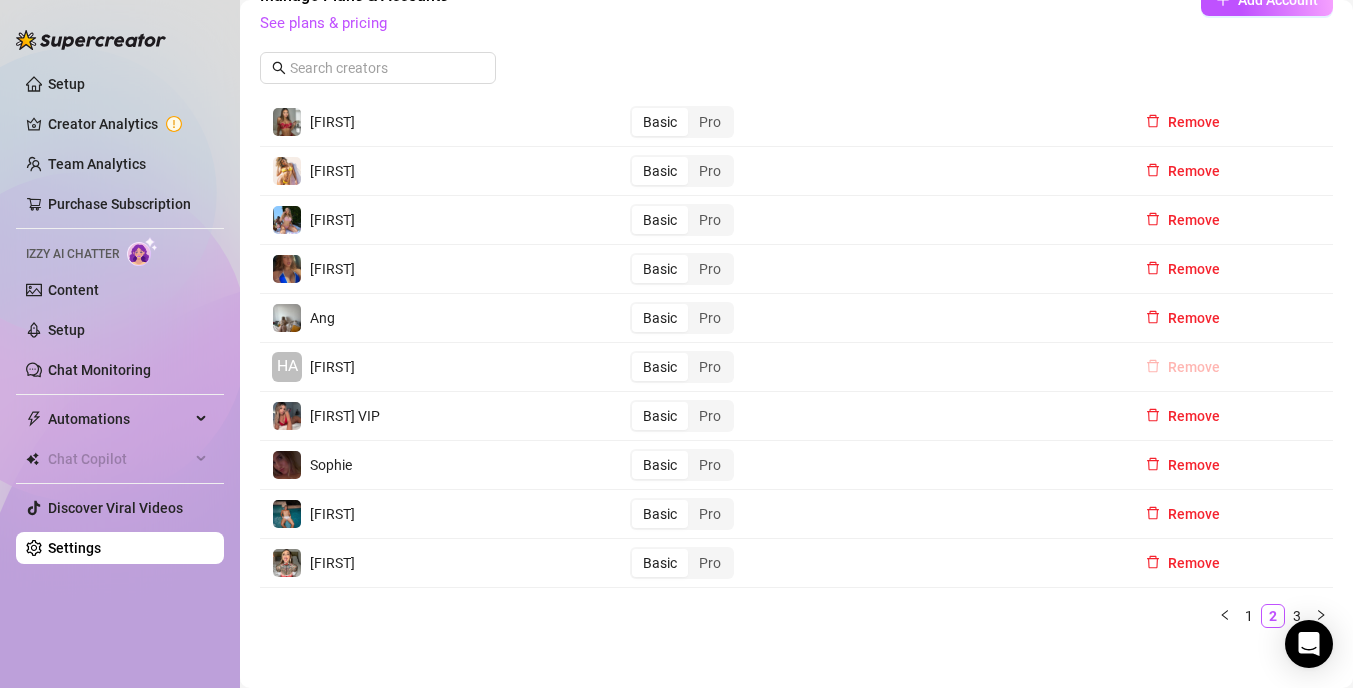 click on "Remove" at bounding box center (1194, 367) 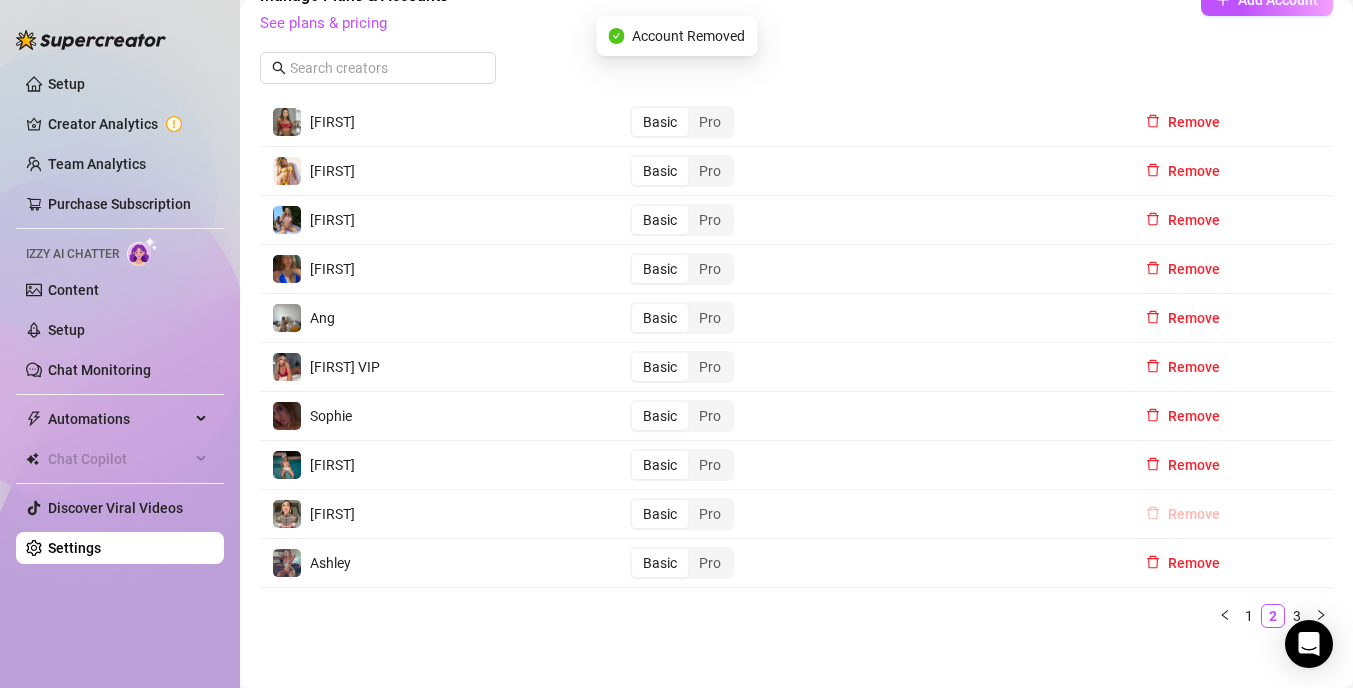 click on "Remove" at bounding box center (1194, 514) 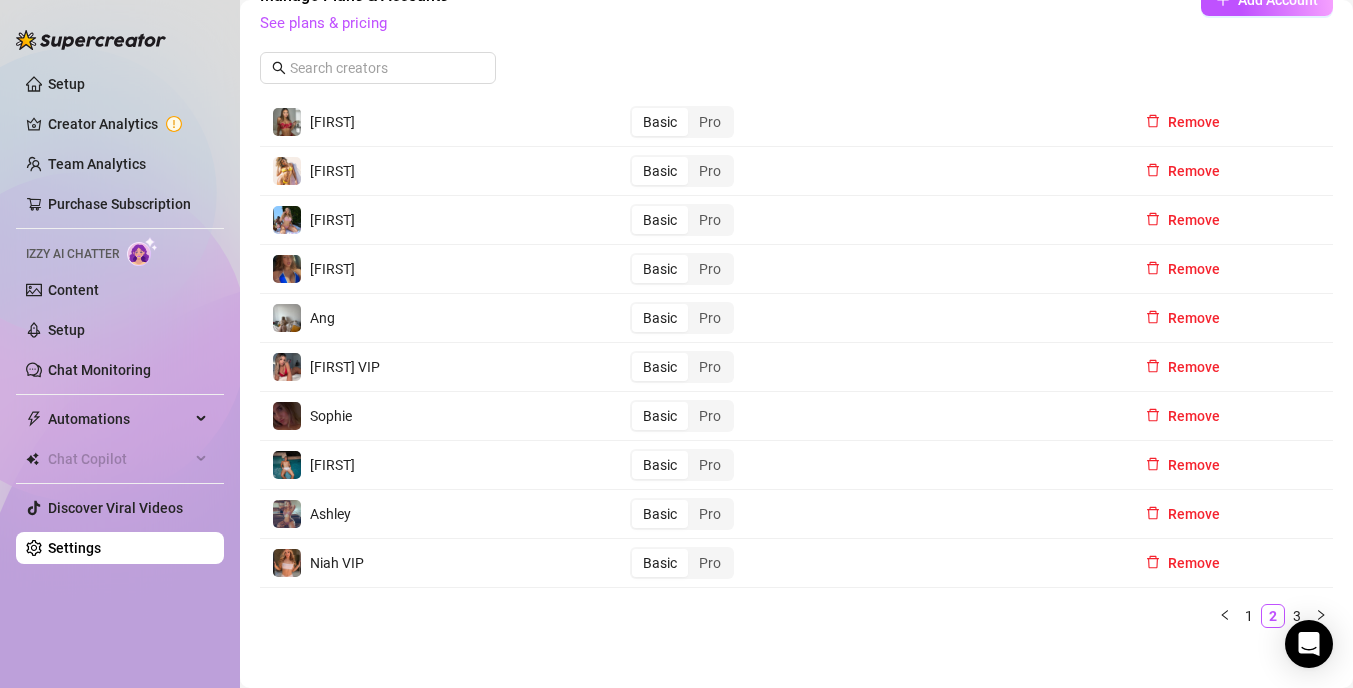 scroll, scrollTop: 463, scrollLeft: 0, axis: vertical 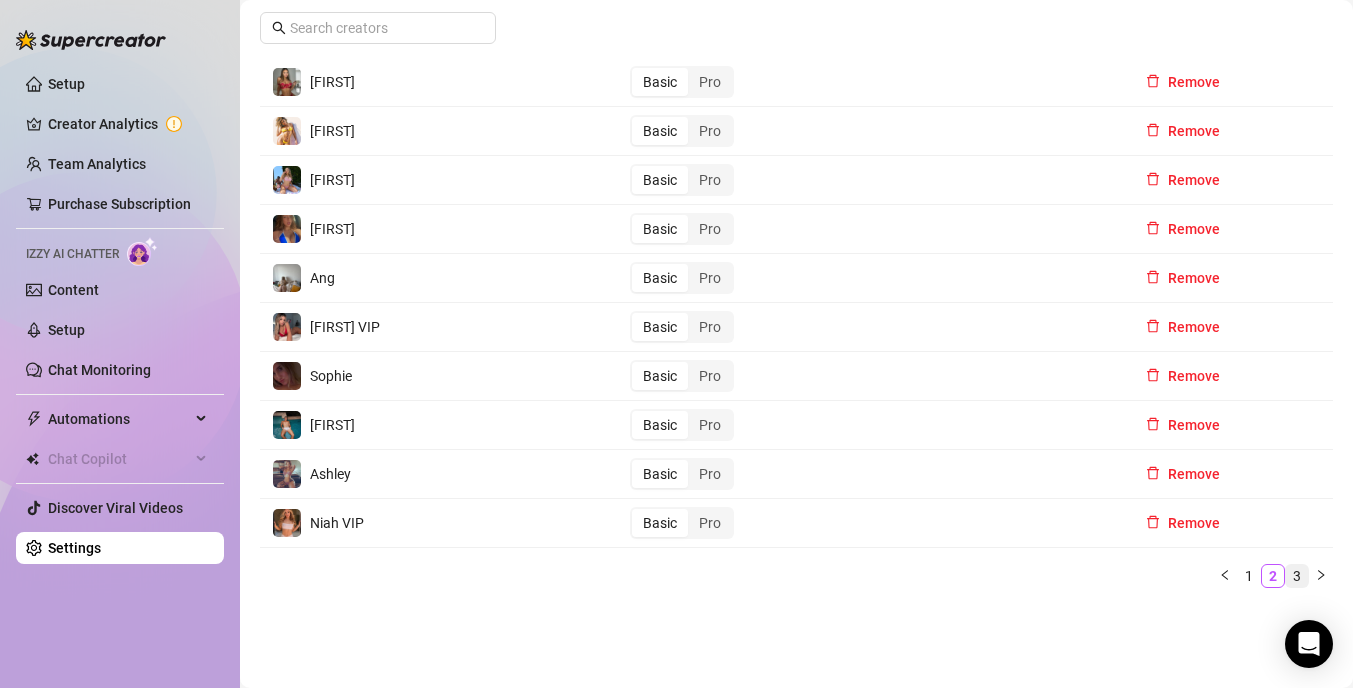 click on "3" at bounding box center [1297, 576] 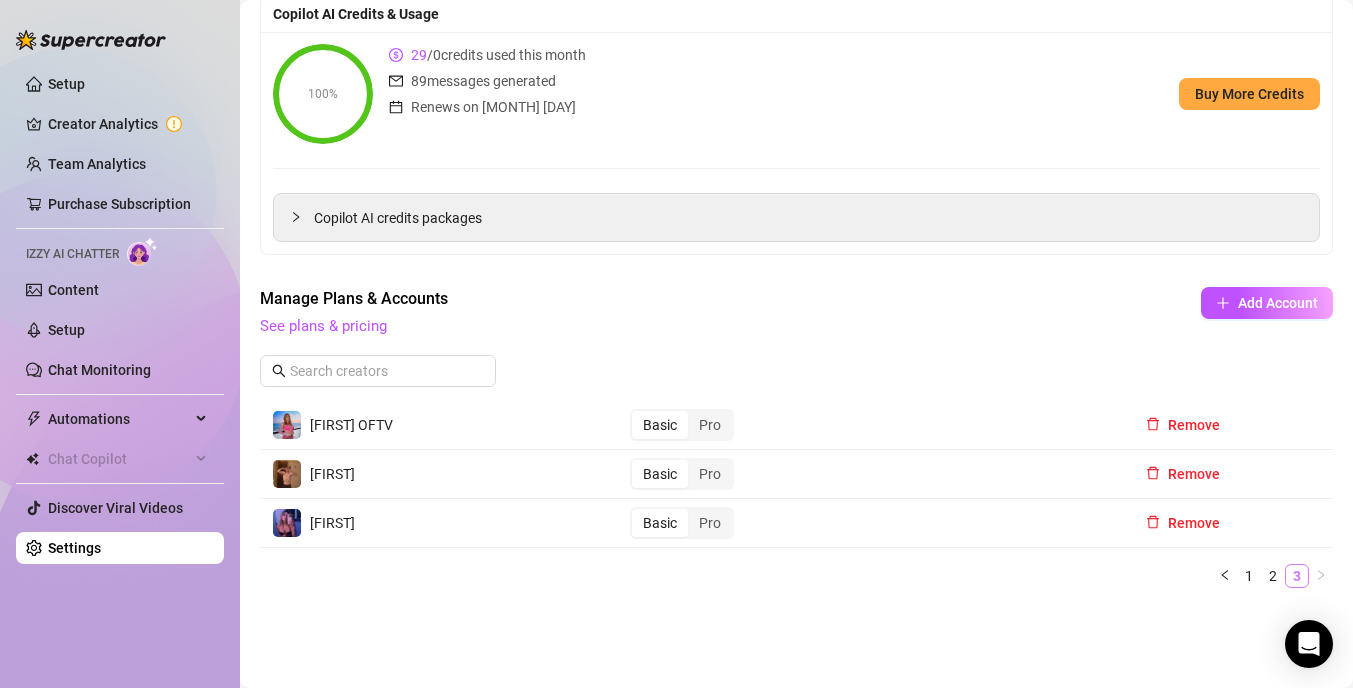 scroll, scrollTop: 120, scrollLeft: 0, axis: vertical 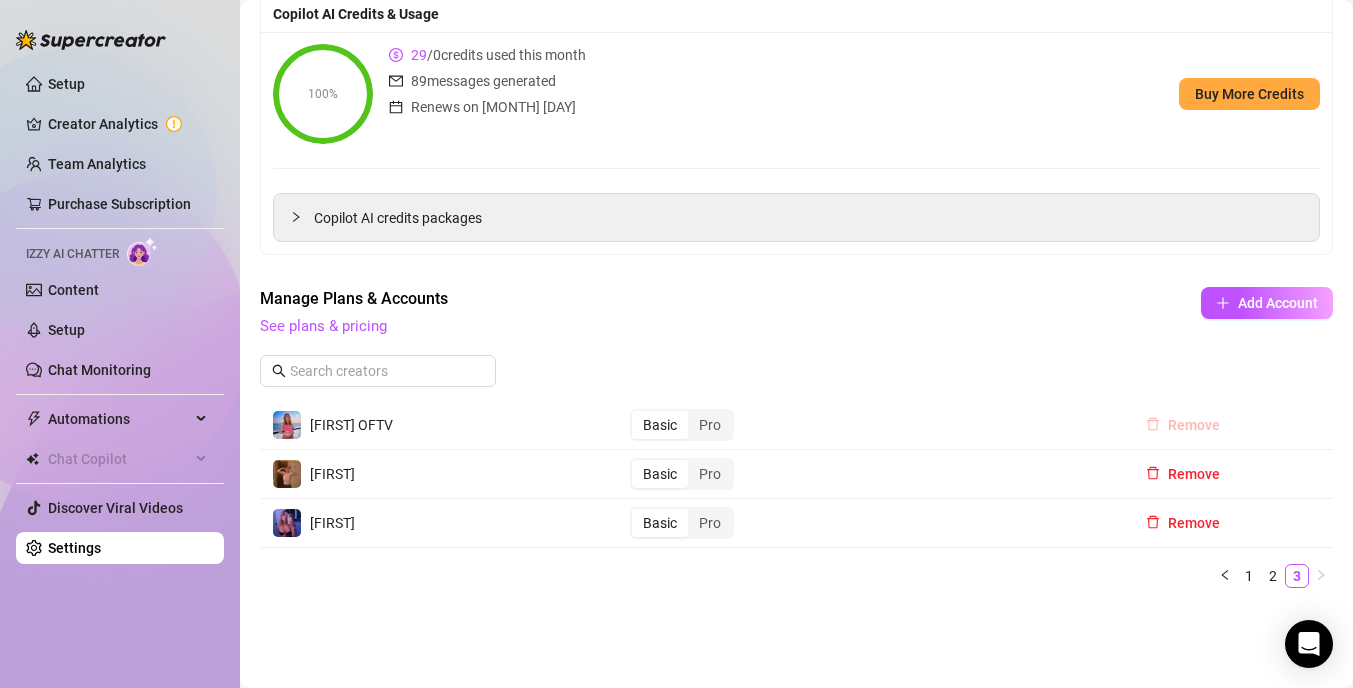click on "Remove" at bounding box center [1183, 425] 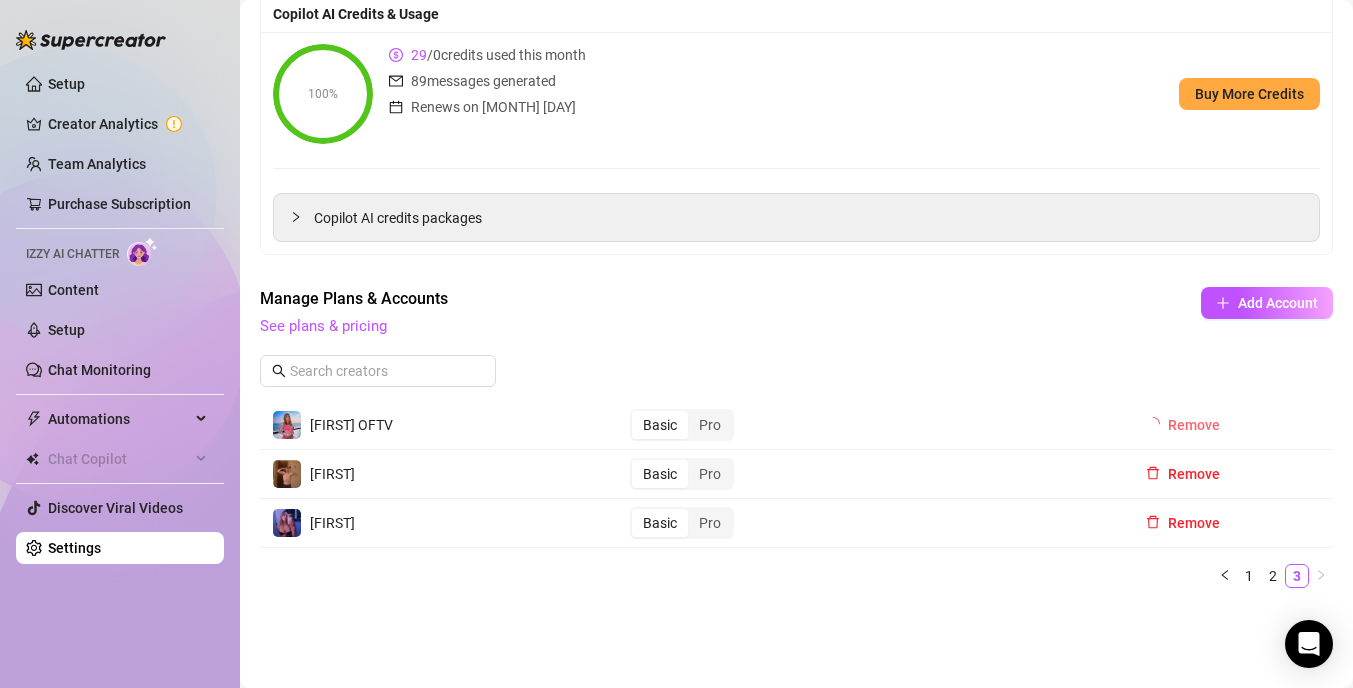 scroll, scrollTop: 71, scrollLeft: 0, axis: vertical 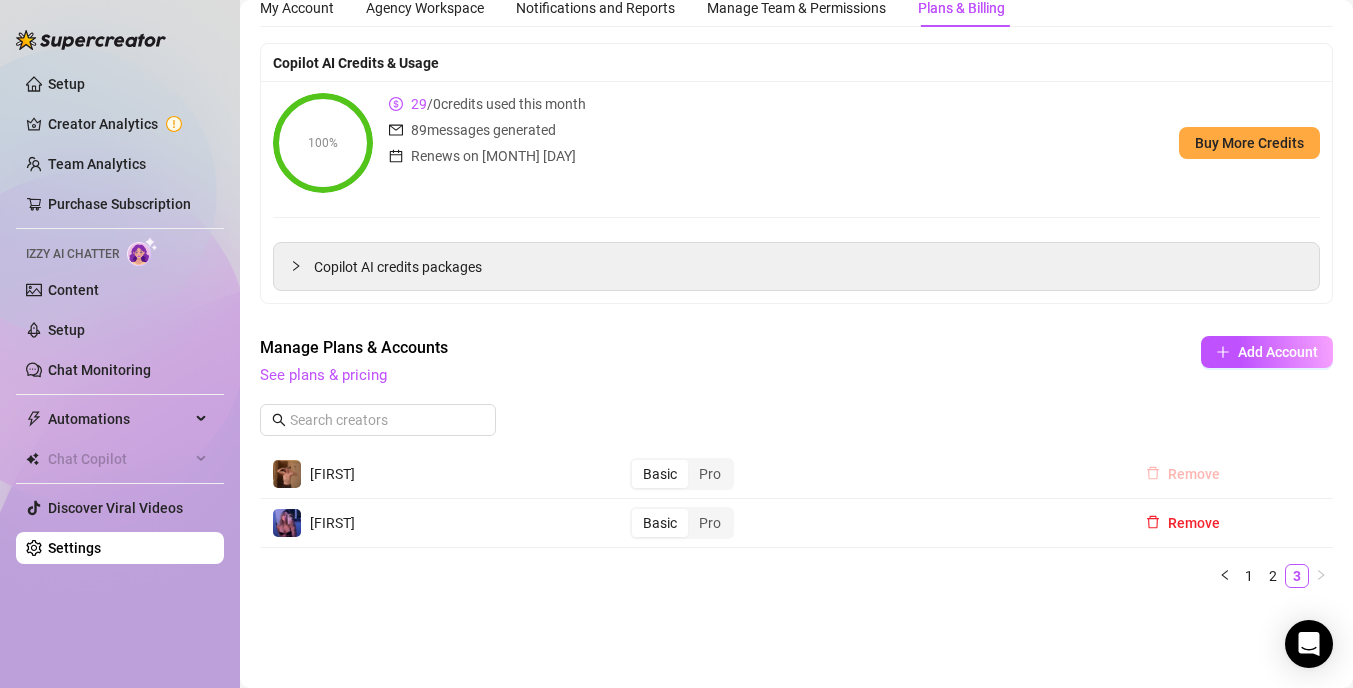 click on "Remove" at bounding box center [1194, 474] 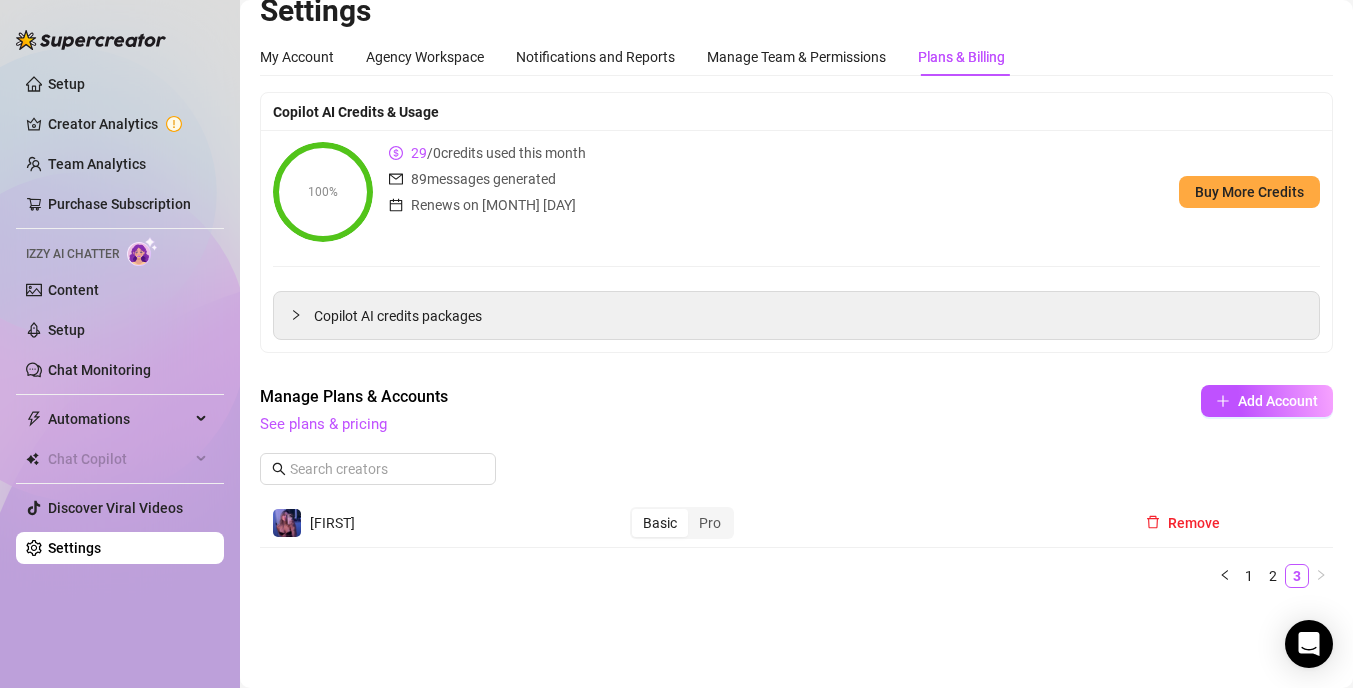 scroll, scrollTop: 22, scrollLeft: 0, axis: vertical 